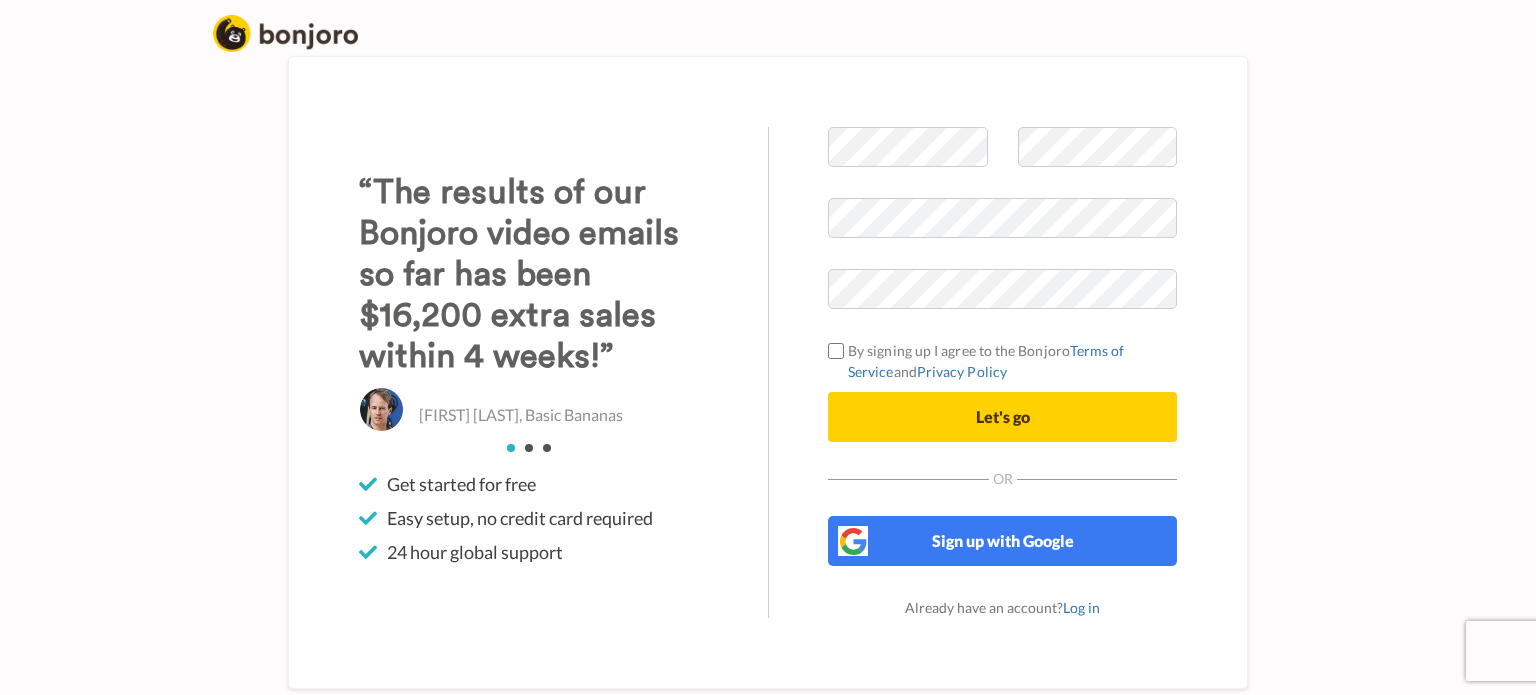 scroll, scrollTop: 0, scrollLeft: 0, axis: both 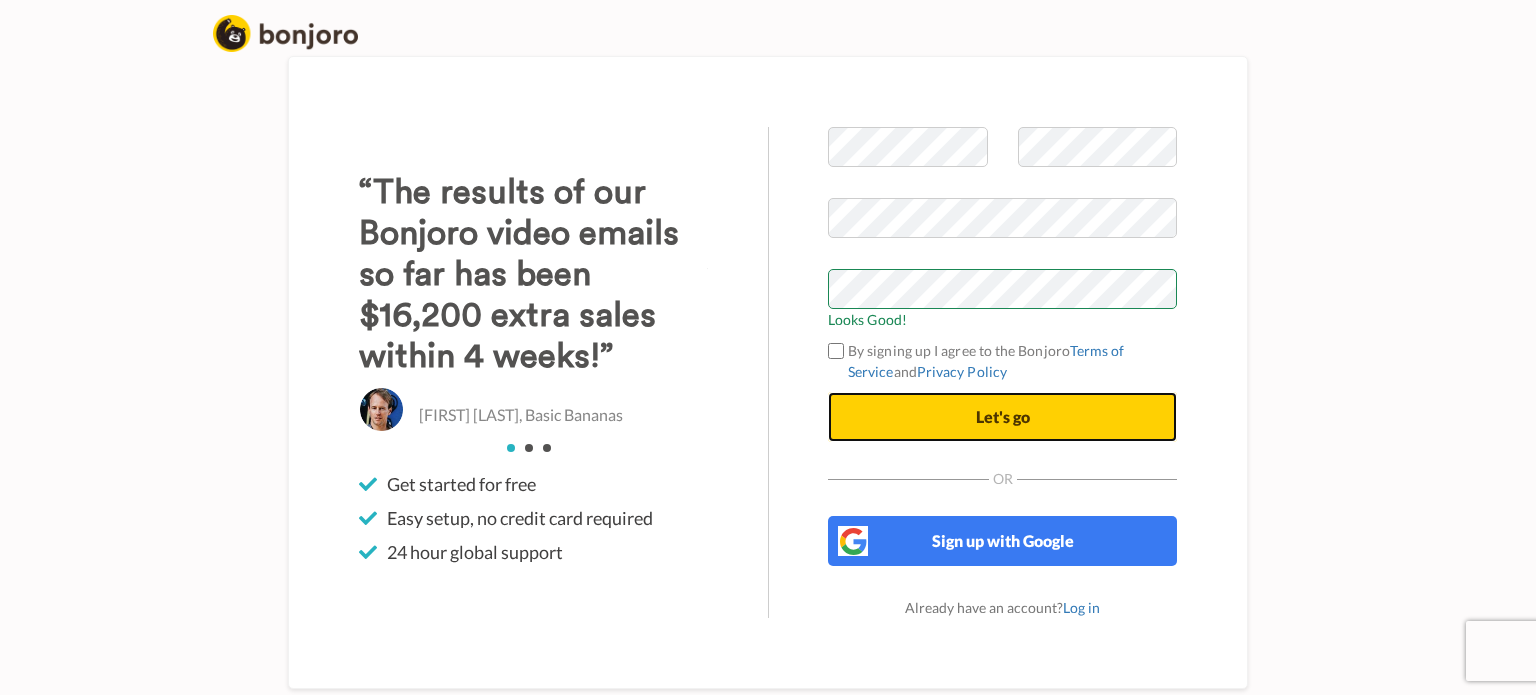click on "Let's go" at bounding box center (1003, 416) 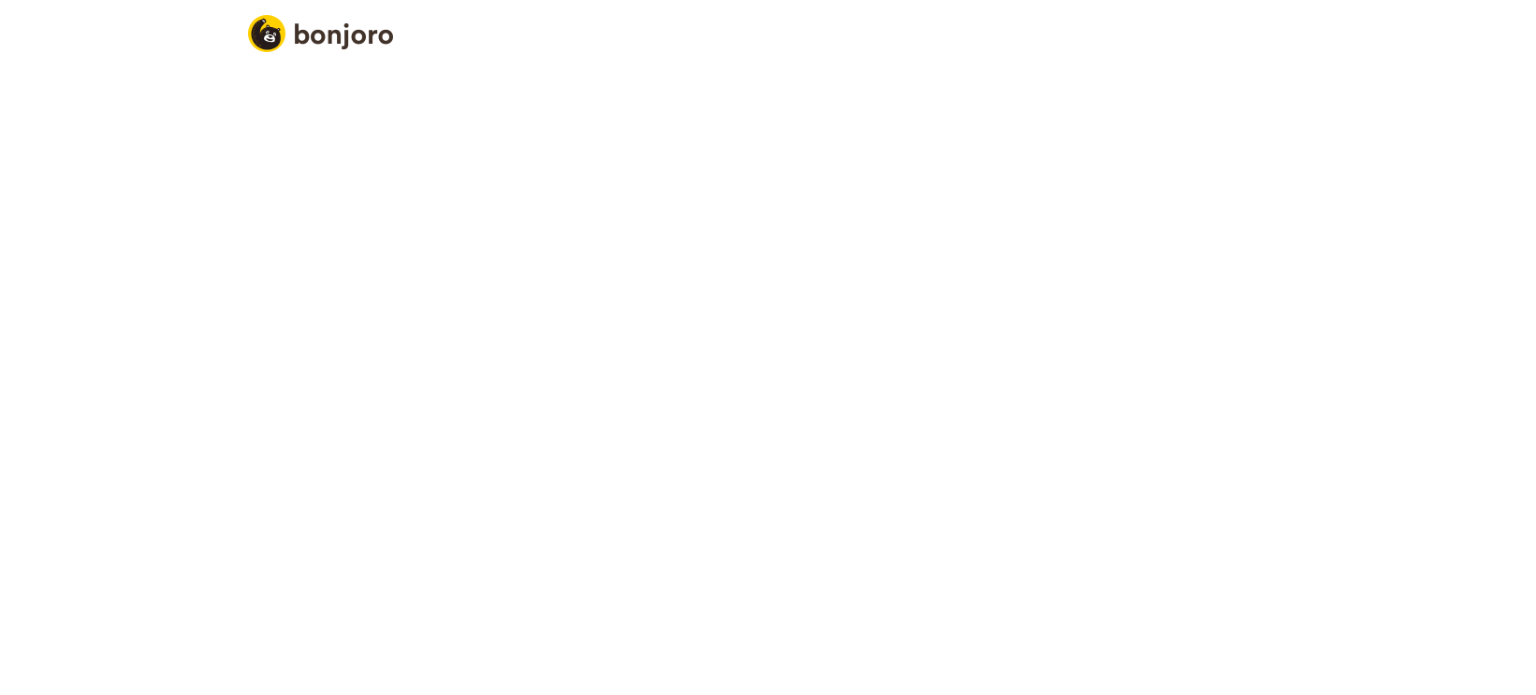 scroll, scrollTop: 0, scrollLeft: 0, axis: both 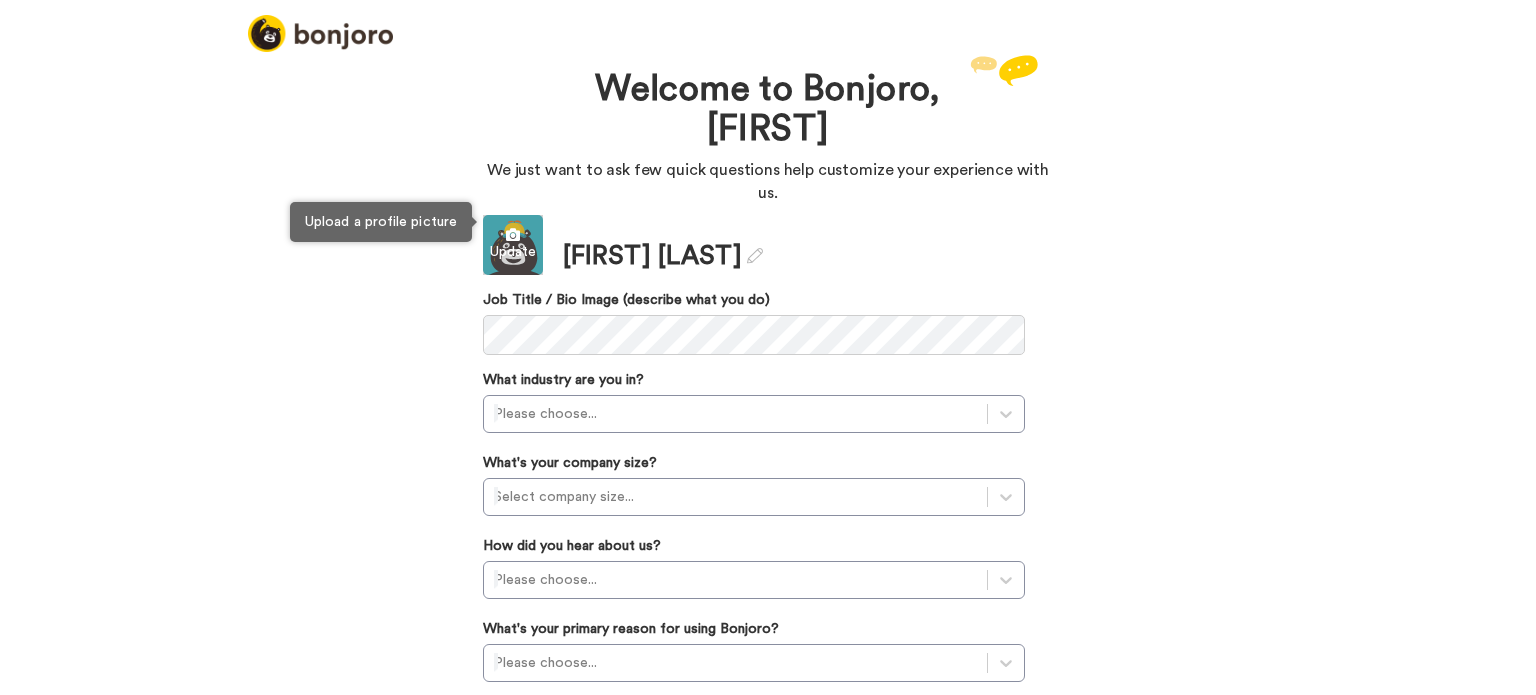 click on "Update" at bounding box center (513, 252) 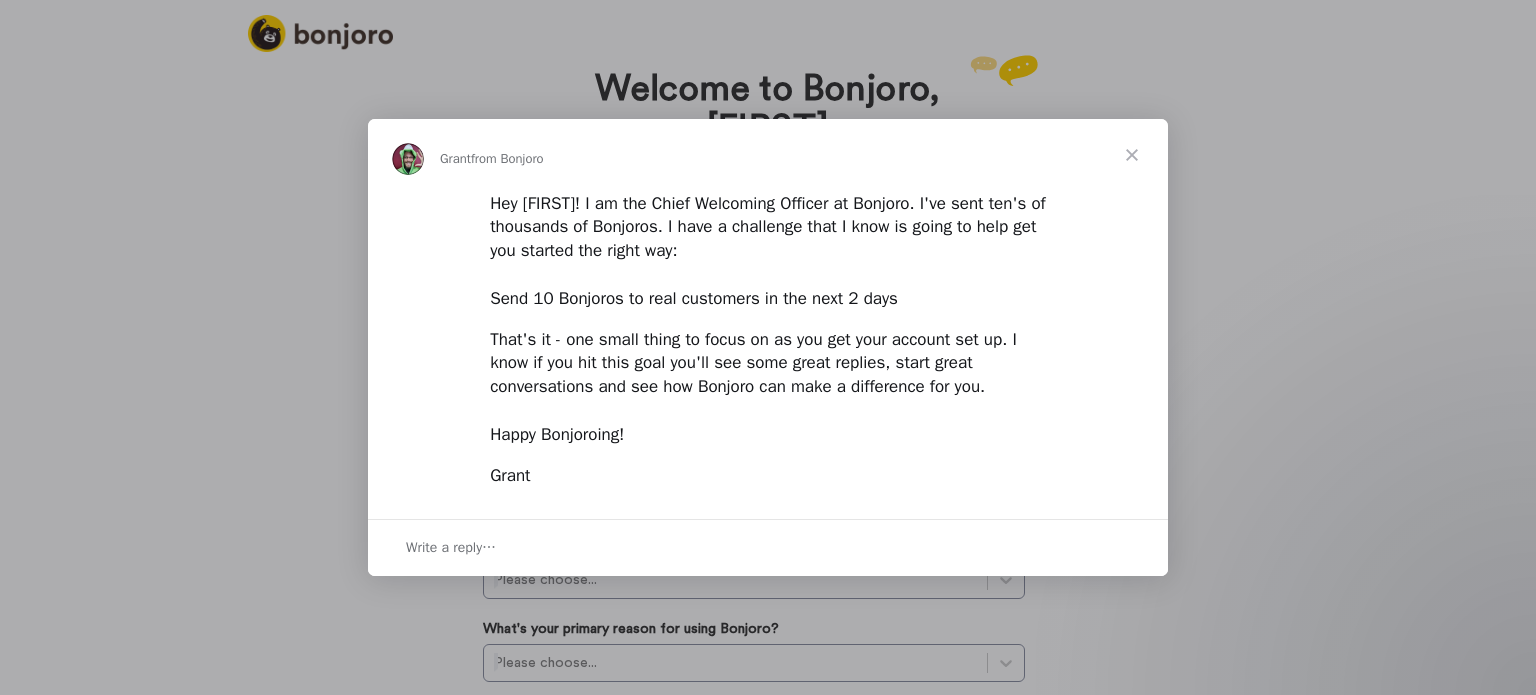 scroll, scrollTop: 0, scrollLeft: 0, axis: both 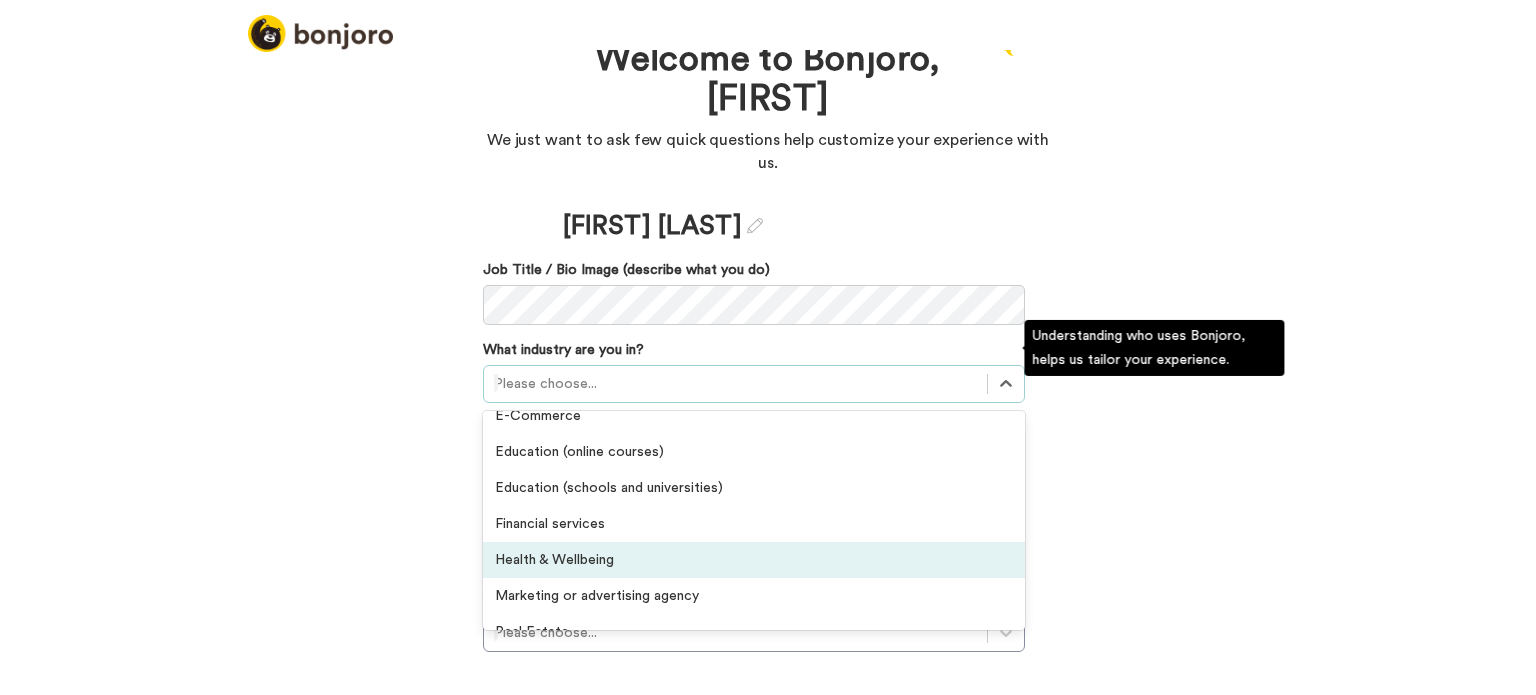 click on "Health & Wellbeing" at bounding box center [754, 560] 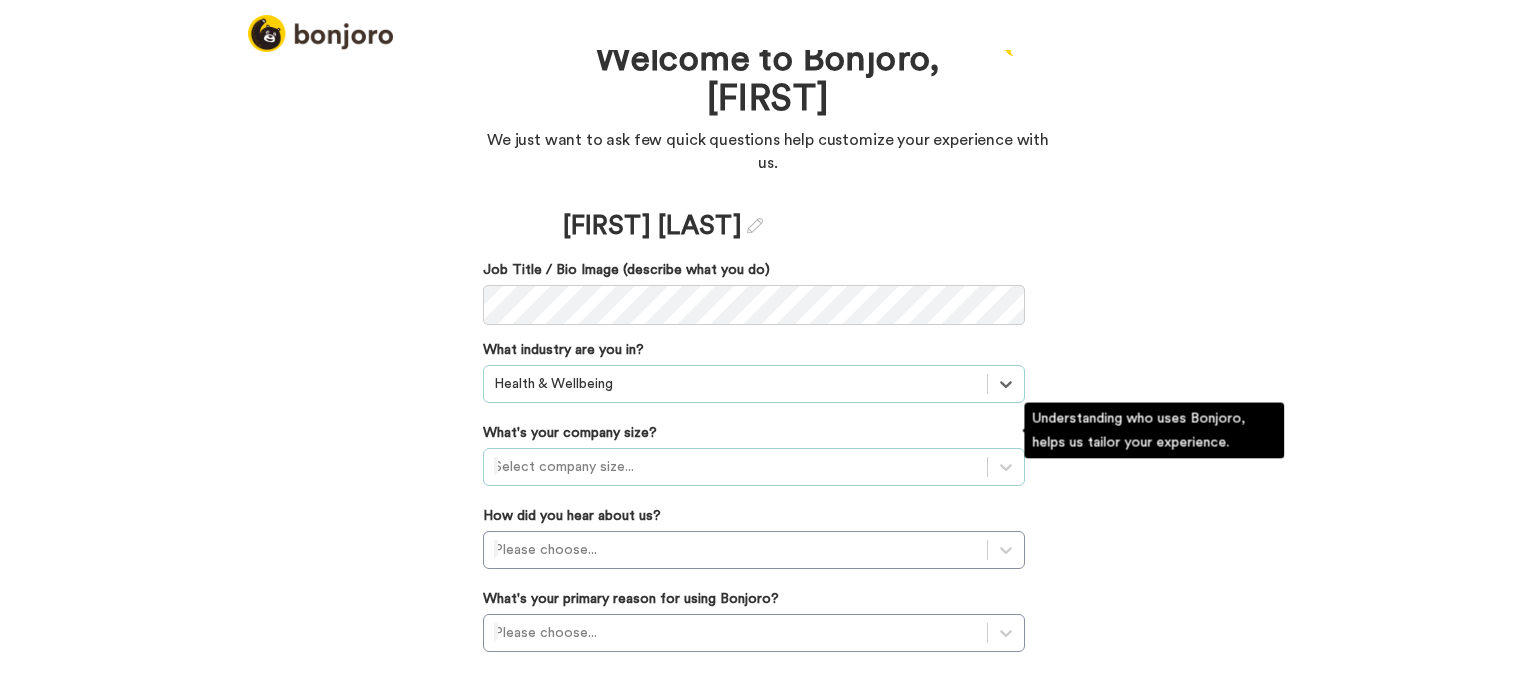 click at bounding box center [735, 467] 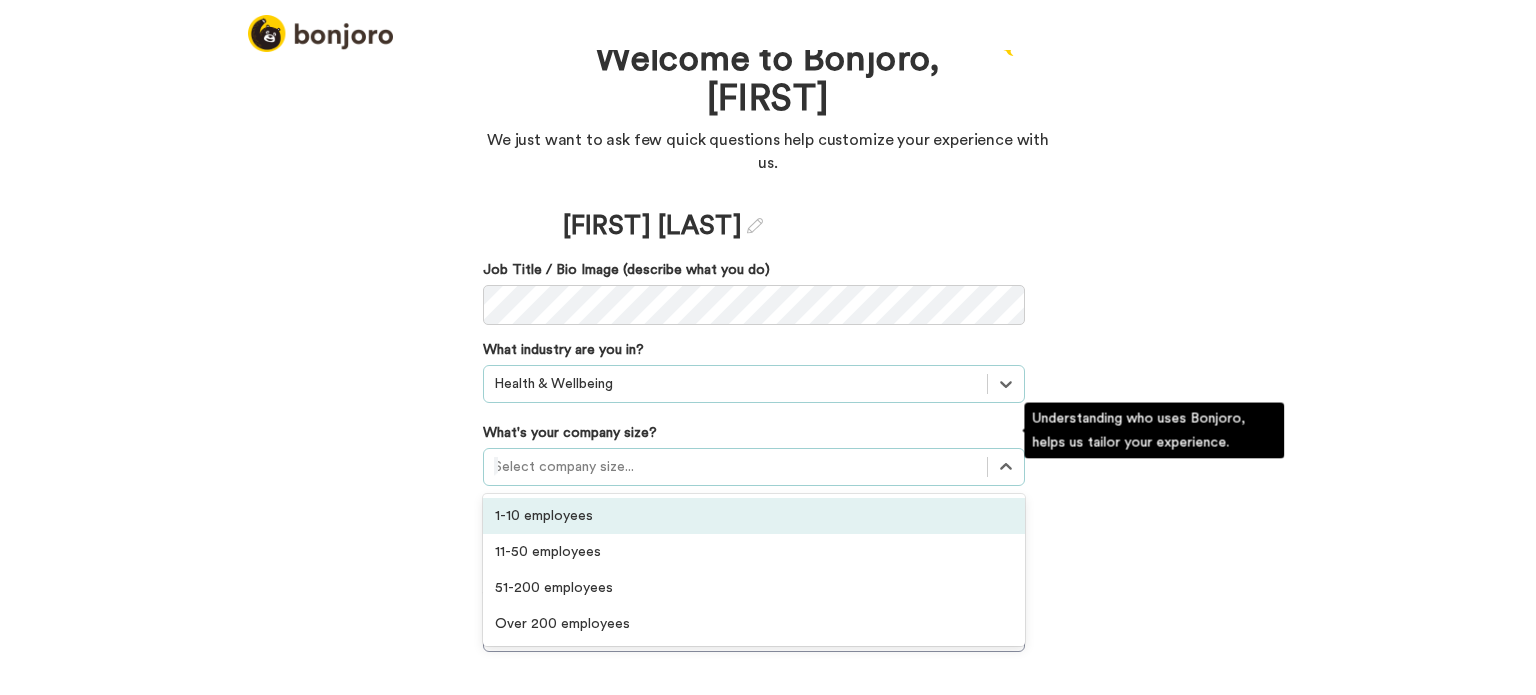 click on "1-10 employees" at bounding box center [754, 516] 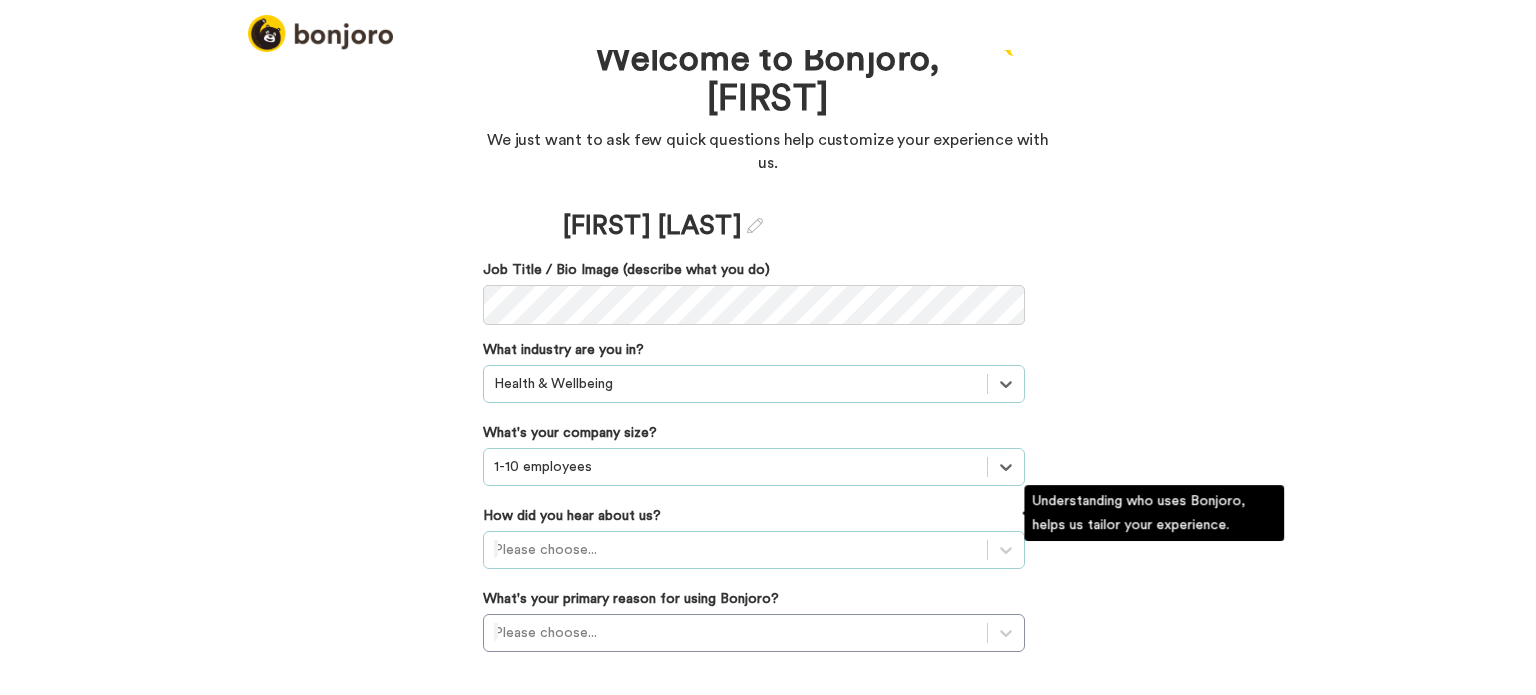scroll, scrollTop: 187, scrollLeft: 0, axis: vertical 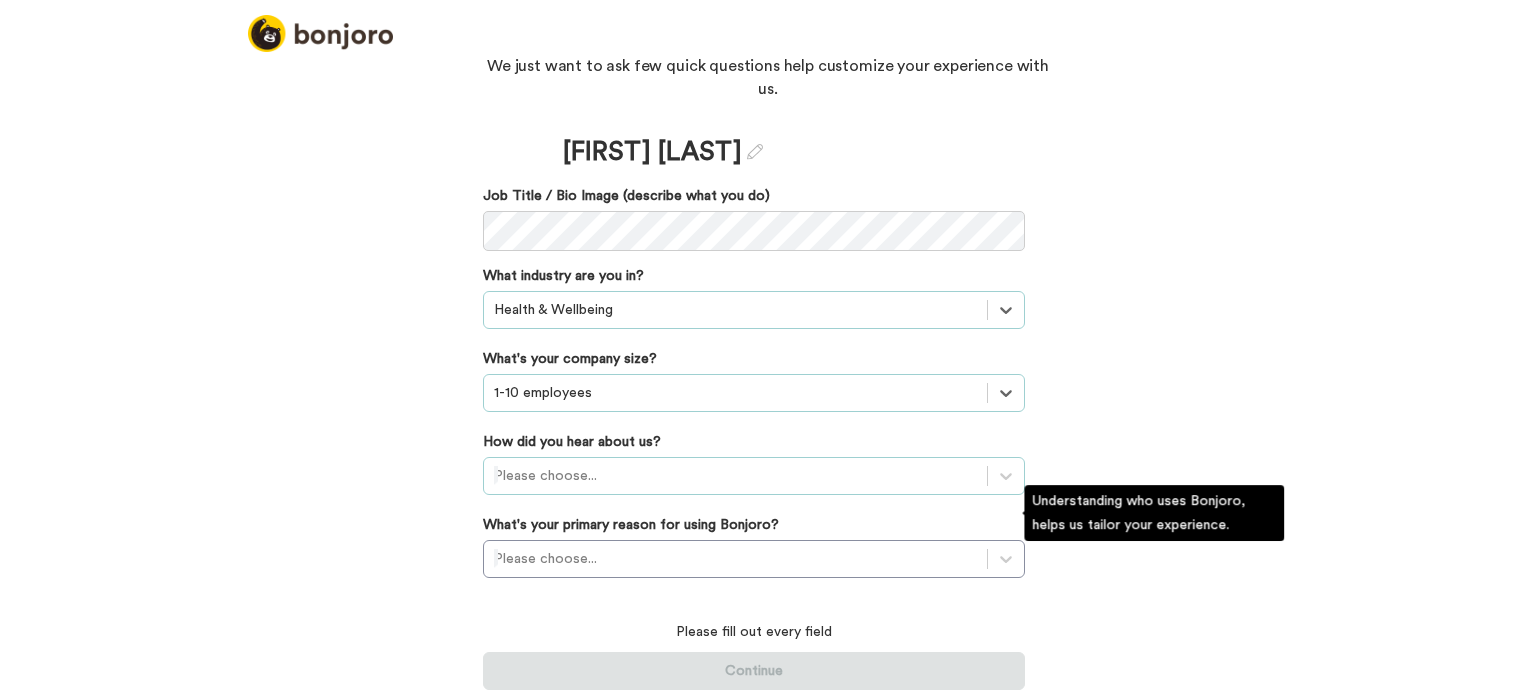 click on "Please choose..." at bounding box center [754, 476] 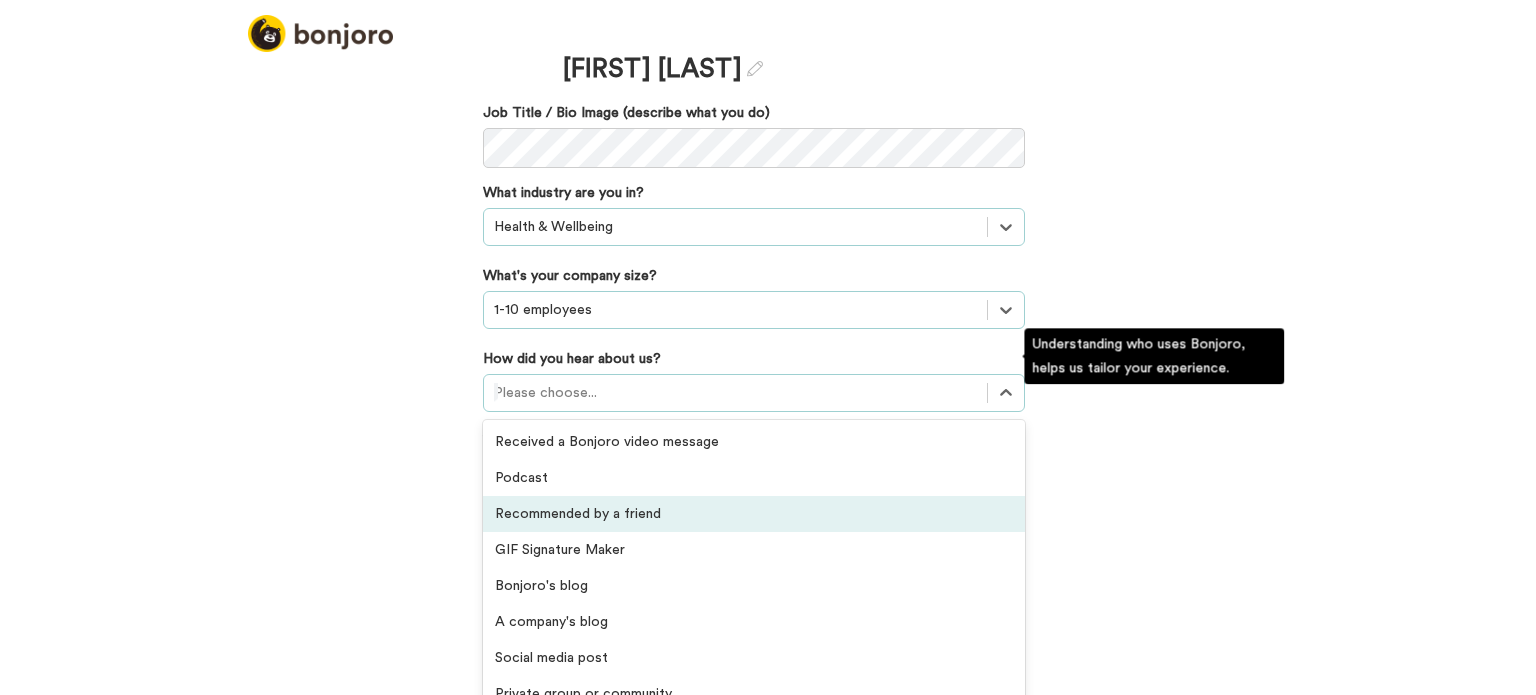 click on "Recommended by a friend" at bounding box center (754, 514) 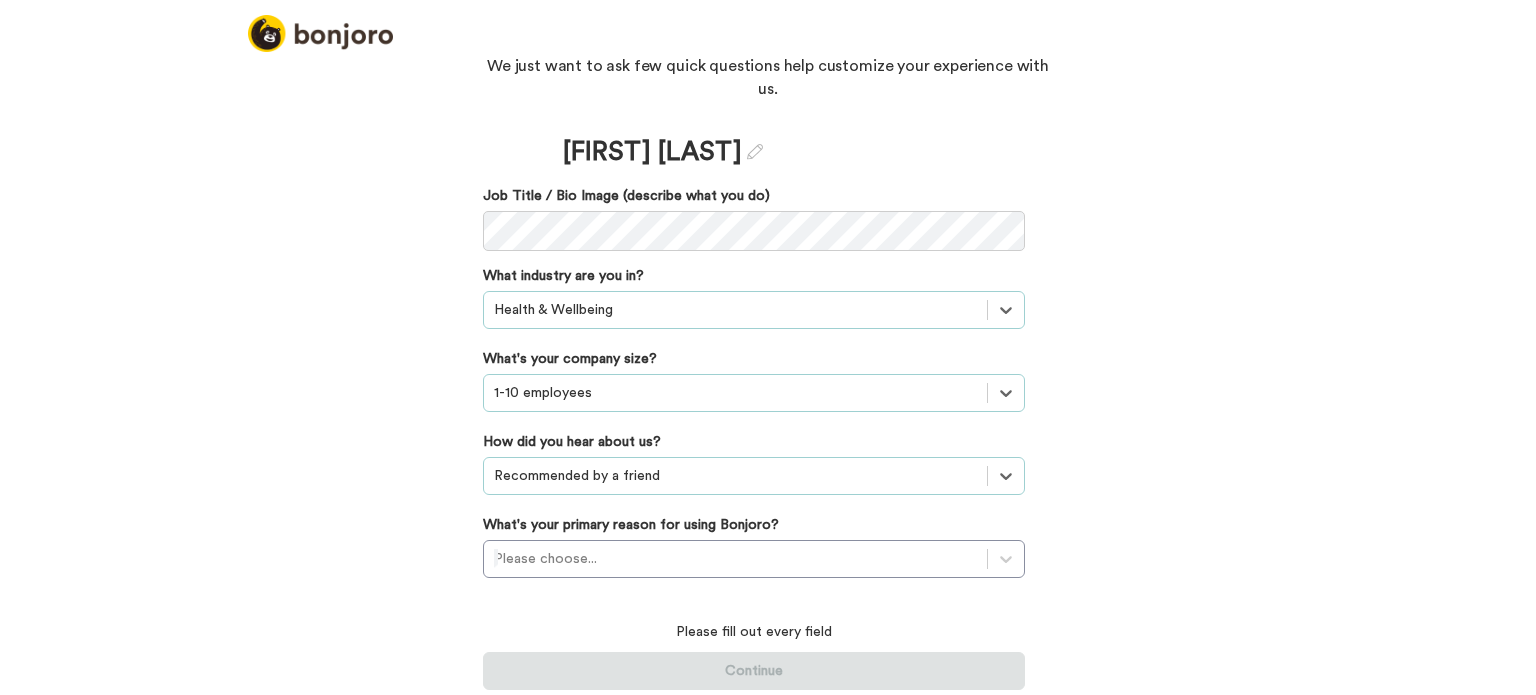 scroll, scrollTop: 78, scrollLeft: 0, axis: vertical 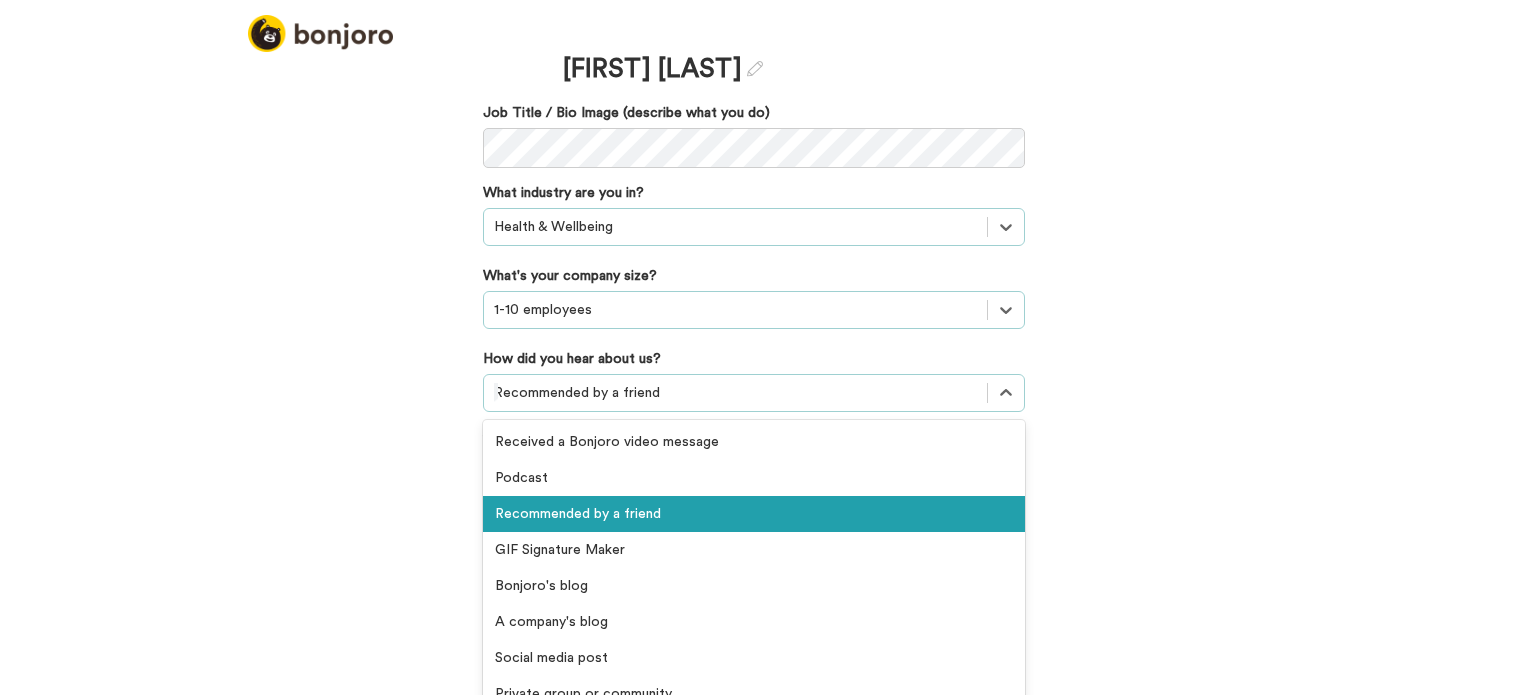 click on "option Recommended by a friend, selected. option Recommended by a friend selected, 3 of 20. 20 results available. Use Up and Down to choose options, press Enter to select the currently focused option, press Escape to exit the menu, press Tab to select the option and exit the menu. Recommended by a friend Received a Bonjoro video message Podcast Recommended by a friend GIF Signature Maker Bonjoro's blog A company's blog Social media post Private group or community Facebook ad Google ad YouTube ad Integration listing Agency recommendations Webinar Online event Offline event Invited by a colleague Received a testimonial request Saw Bonjoro testimonials embedded on a website Others" at bounding box center (754, 393) 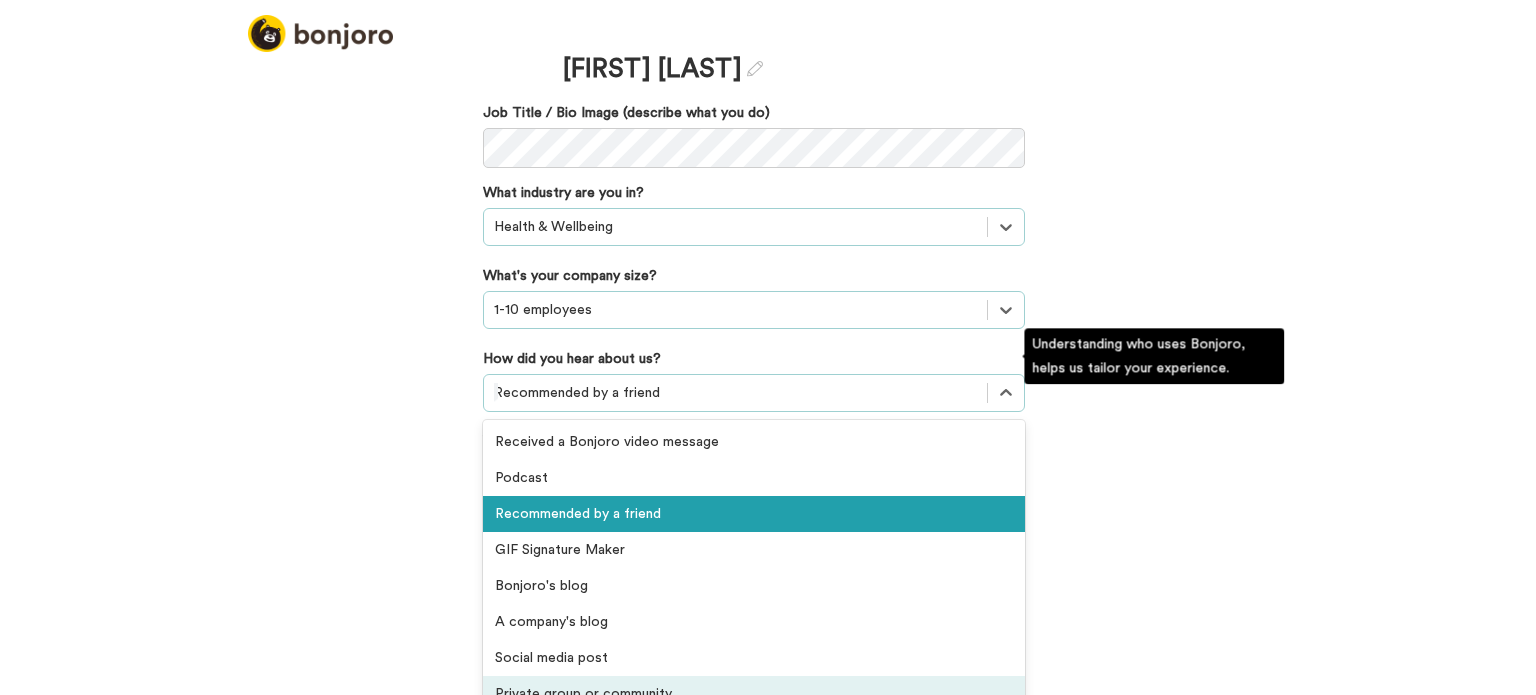click on "Private group or community" at bounding box center (754, 694) 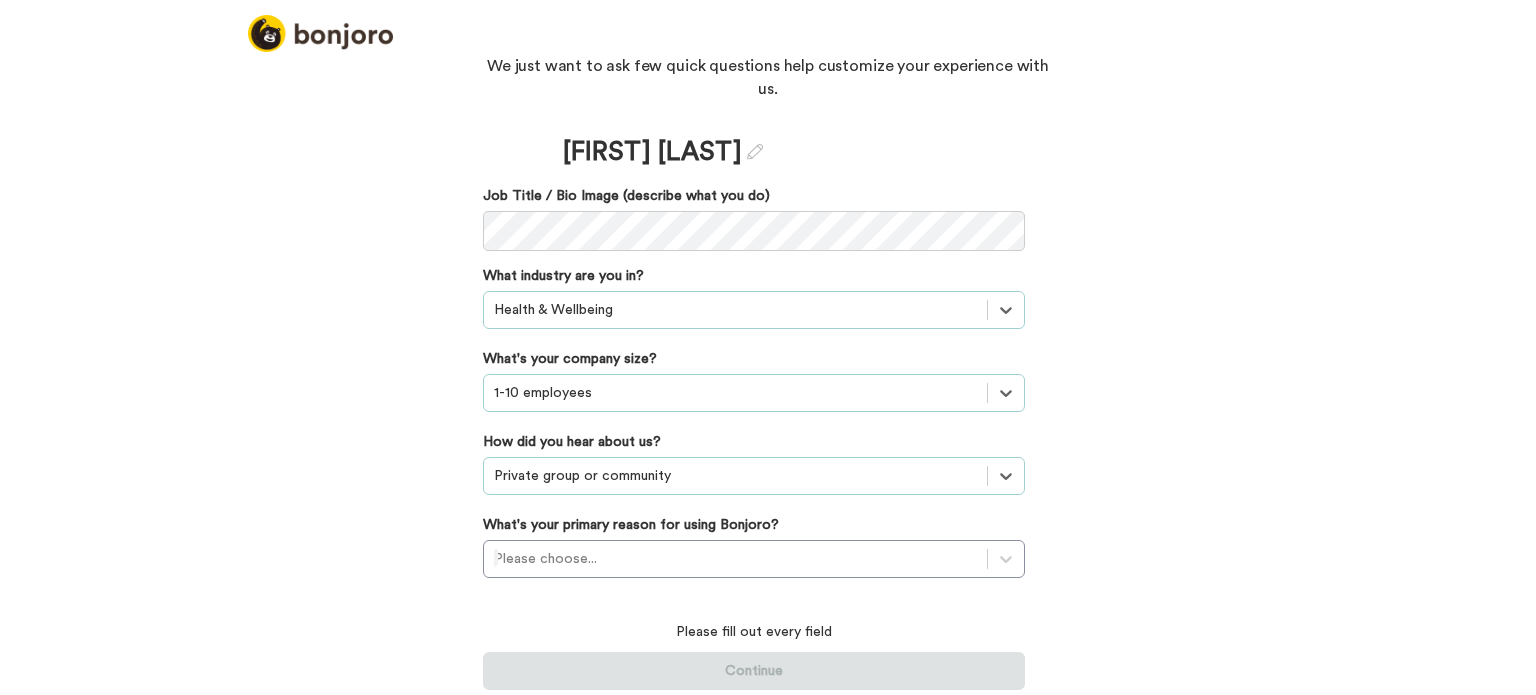 scroll, scrollTop: 78, scrollLeft: 0, axis: vertical 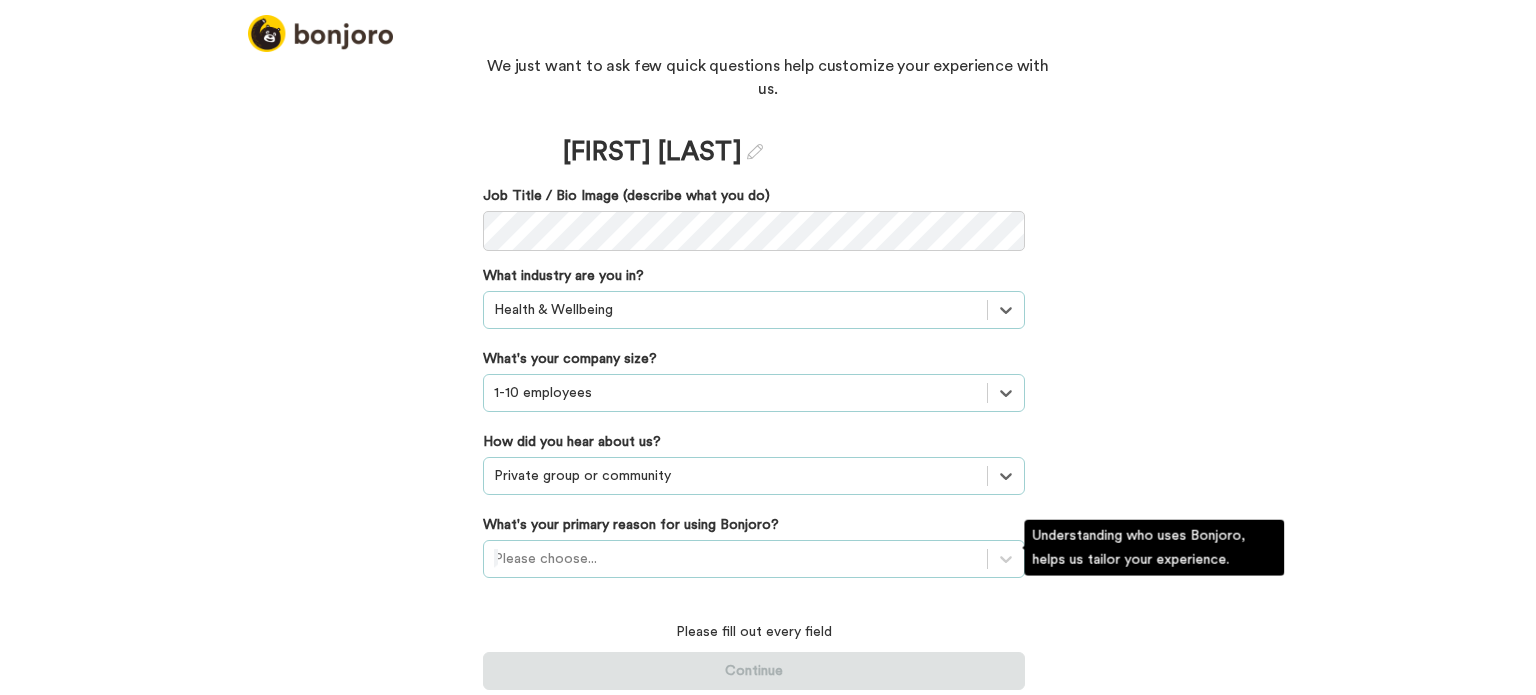 click on "Please choose..." at bounding box center [754, 559] 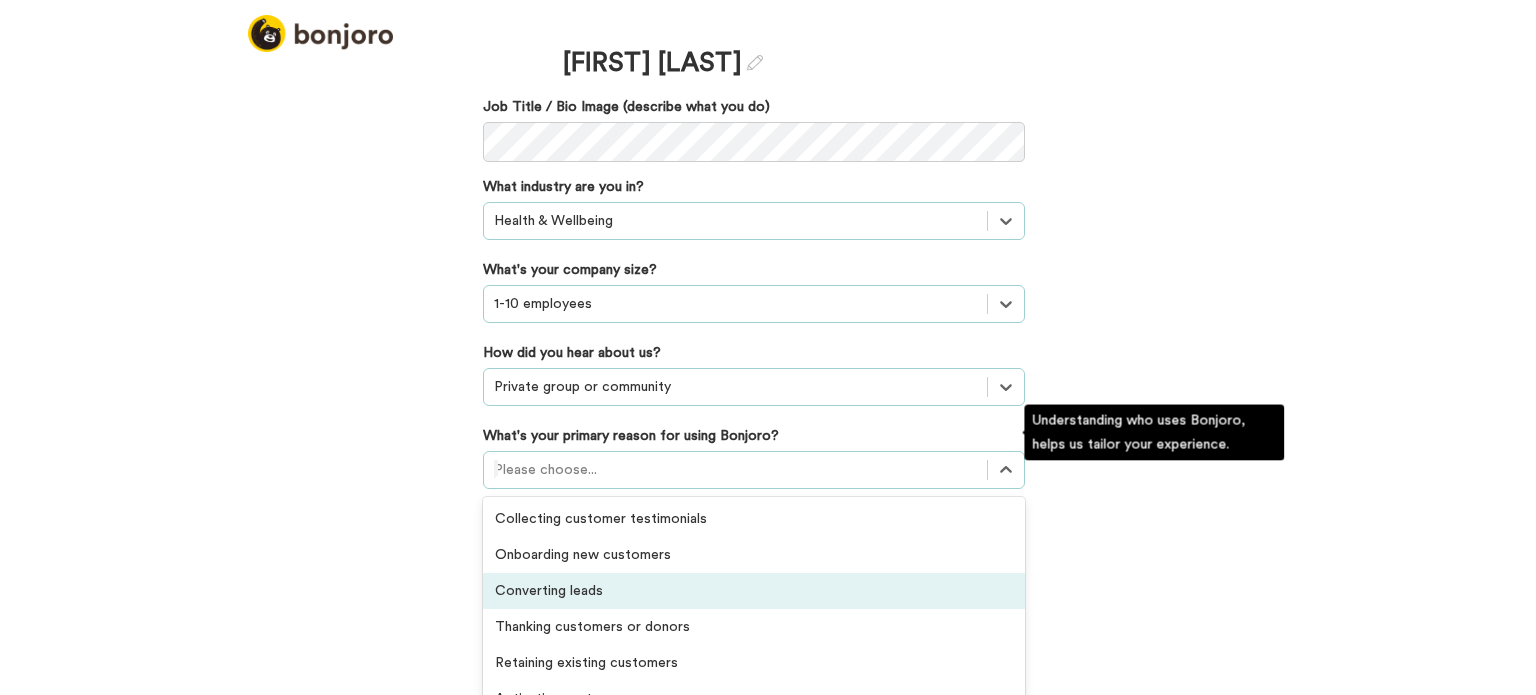 click on "Converting leads" at bounding box center (754, 591) 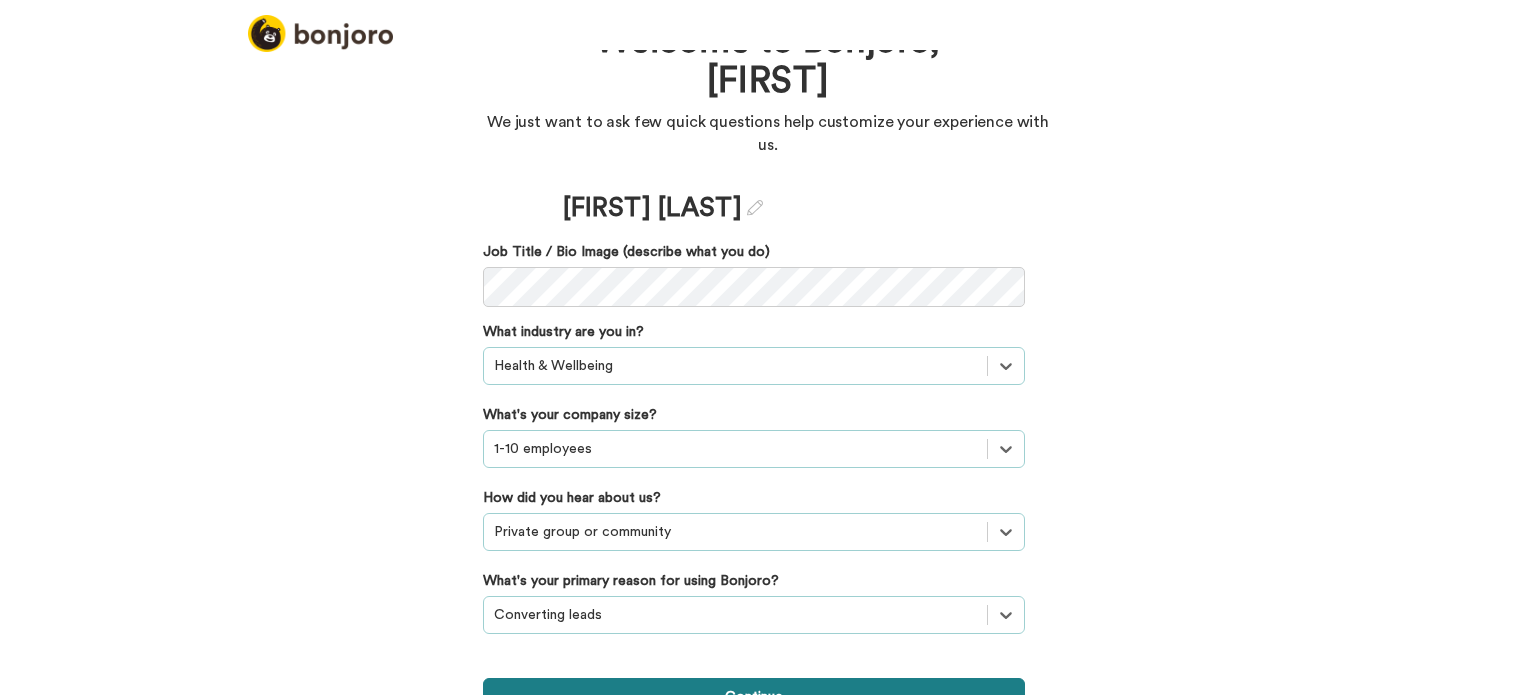 click on "Continue" at bounding box center [754, 697] 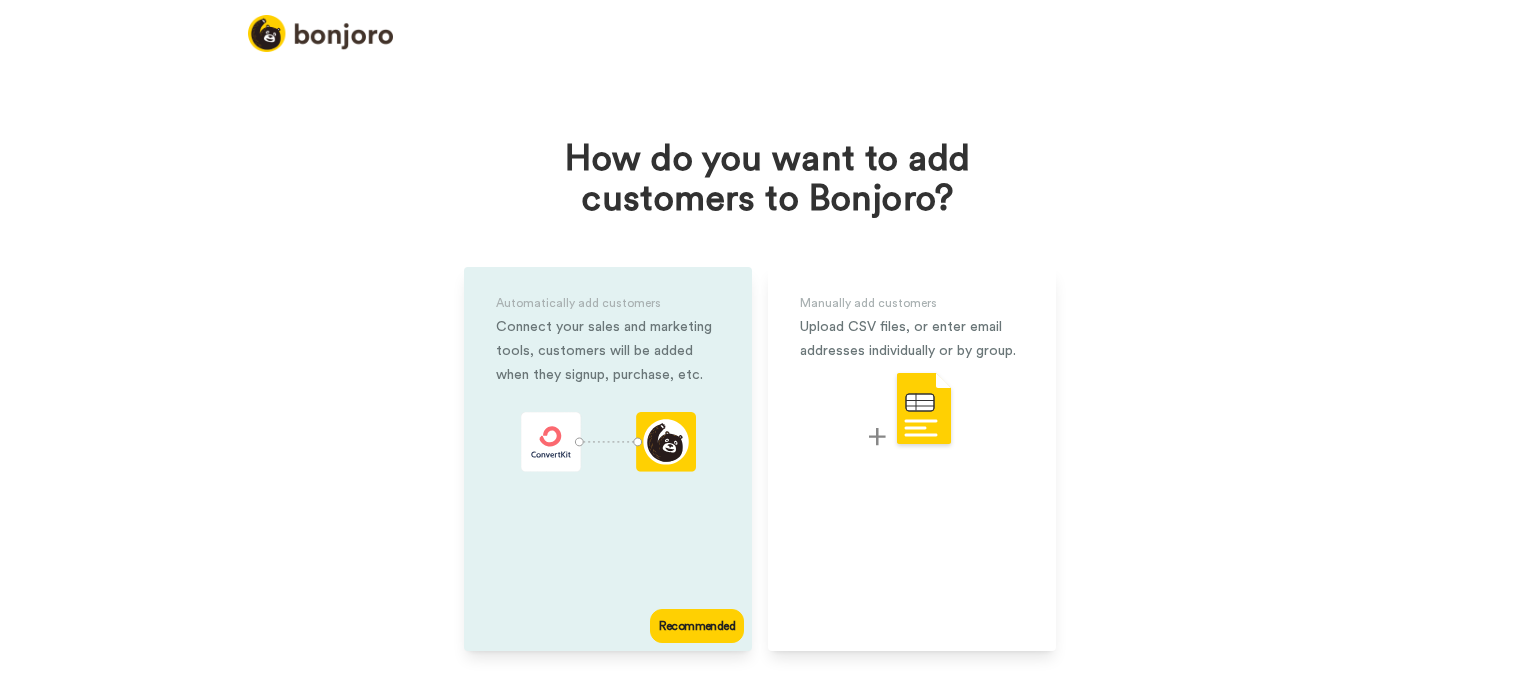 click 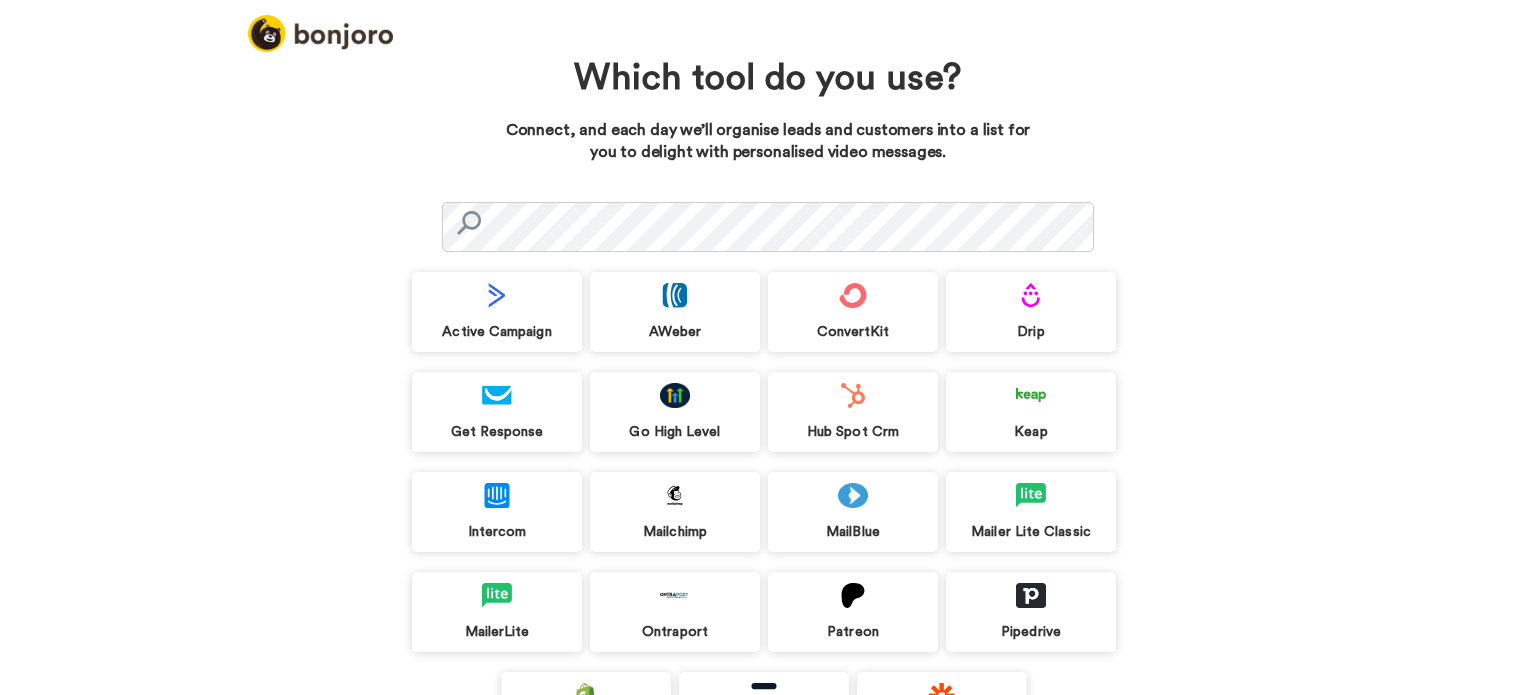 click at bounding box center (497, 595) 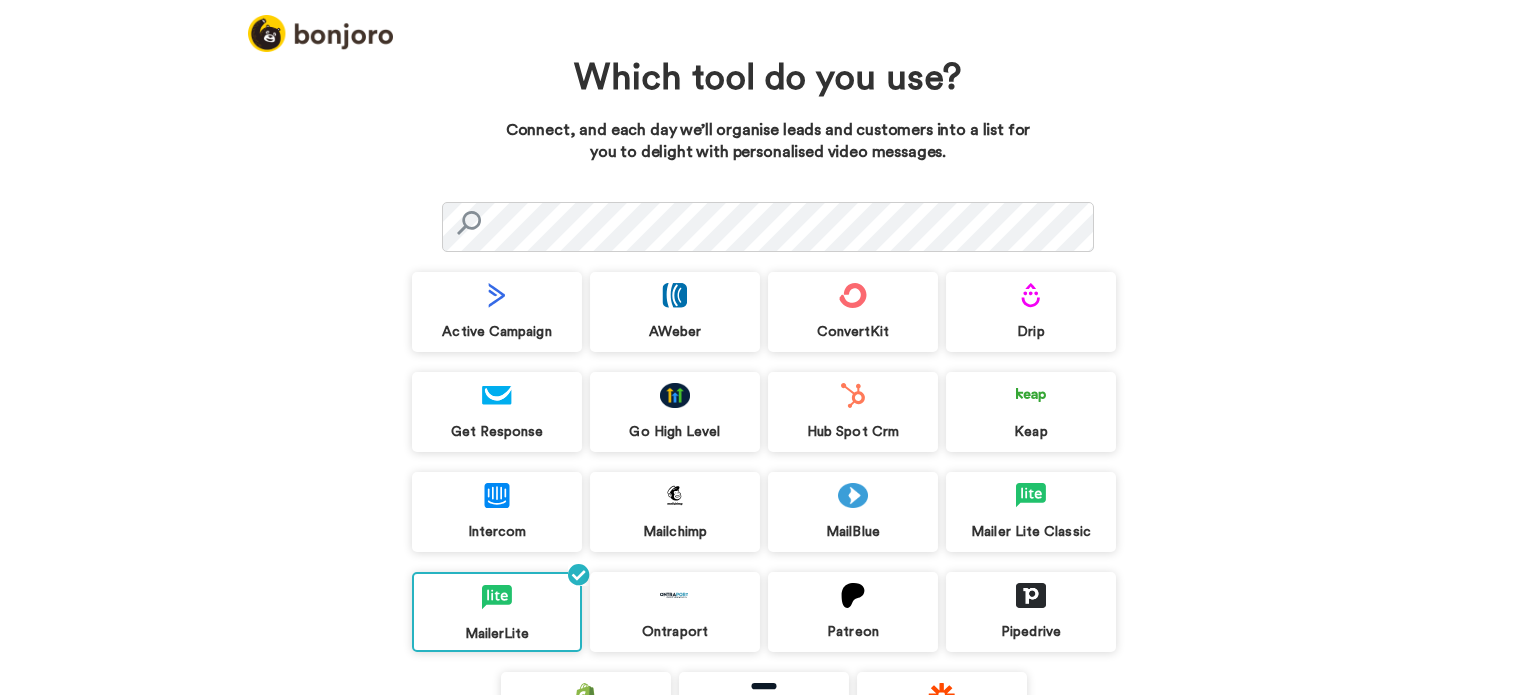 click on "Active Campaign" at bounding box center [497, 312] 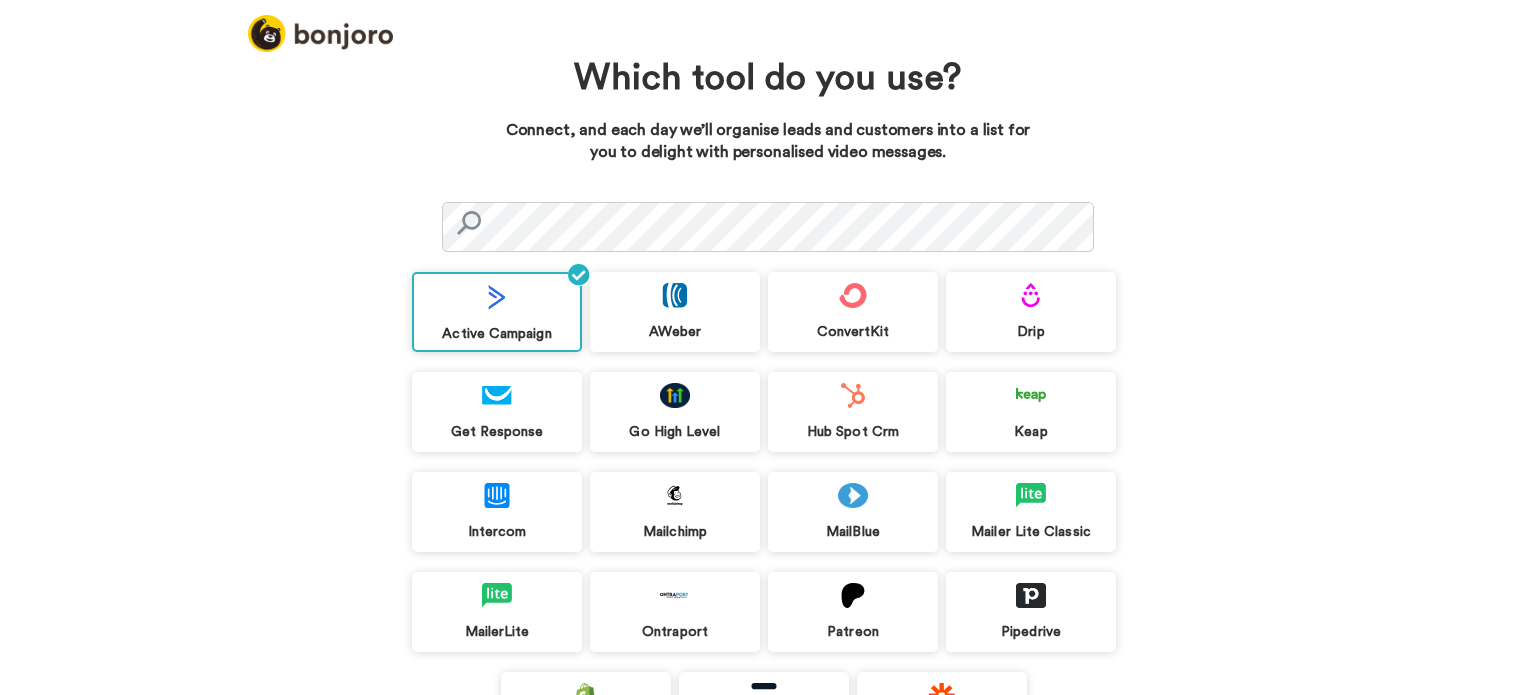click on "MailerLite" at bounding box center [497, 612] 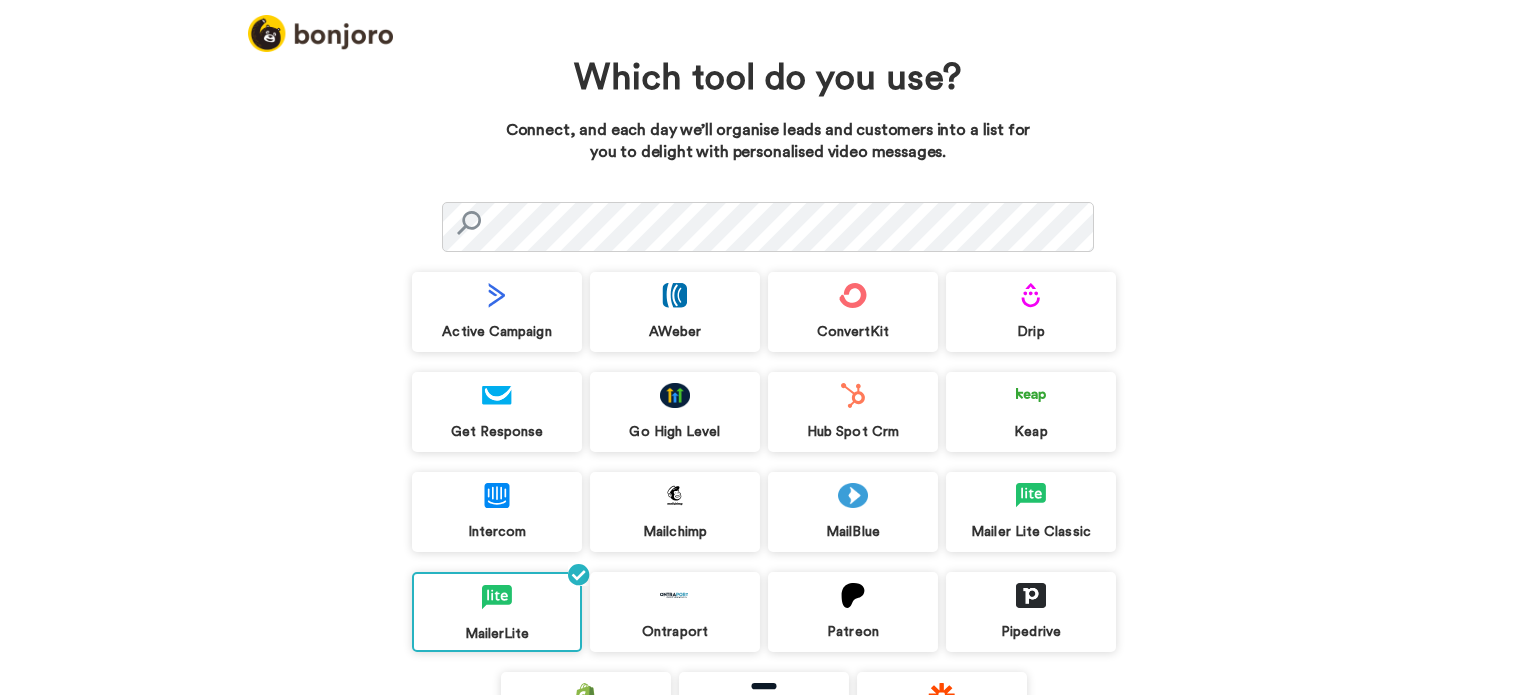 scroll, scrollTop: 195, scrollLeft: 0, axis: vertical 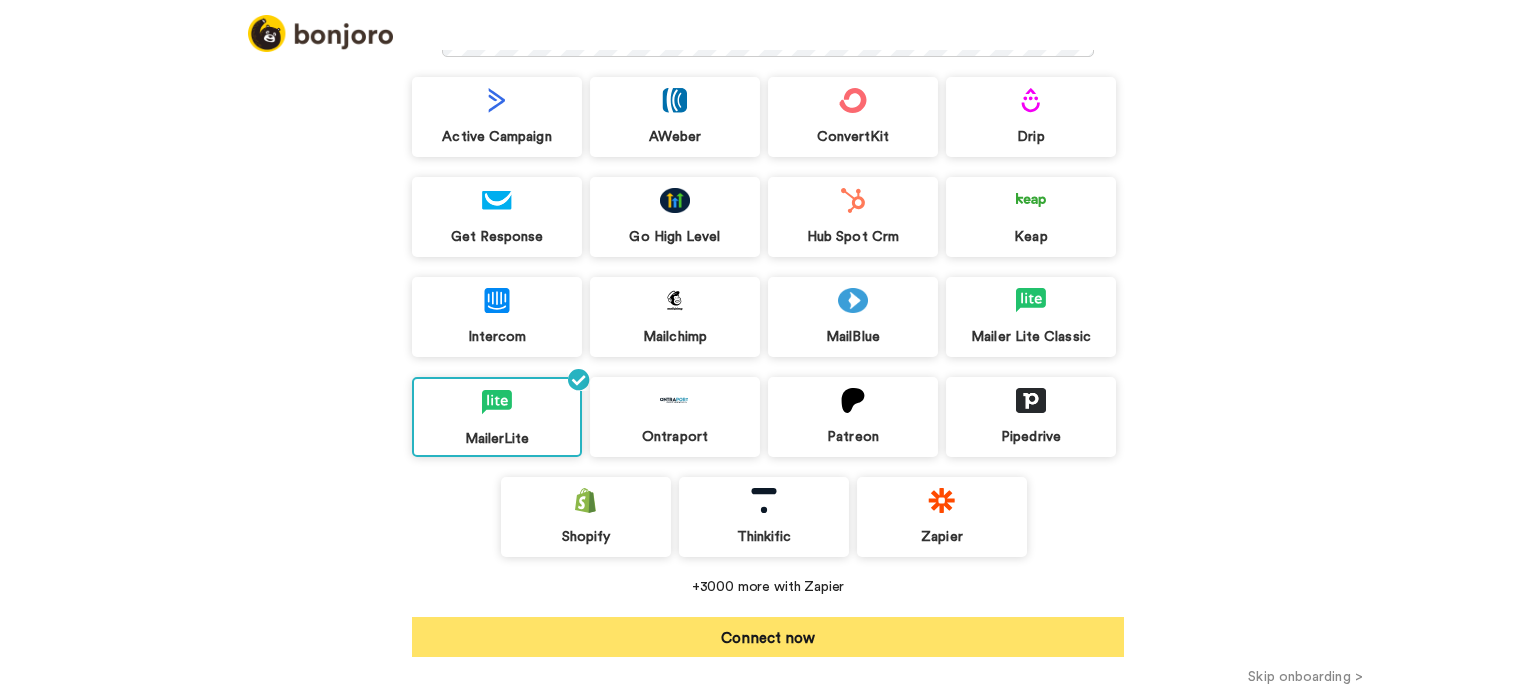 click on "Connect now" at bounding box center [768, 637] 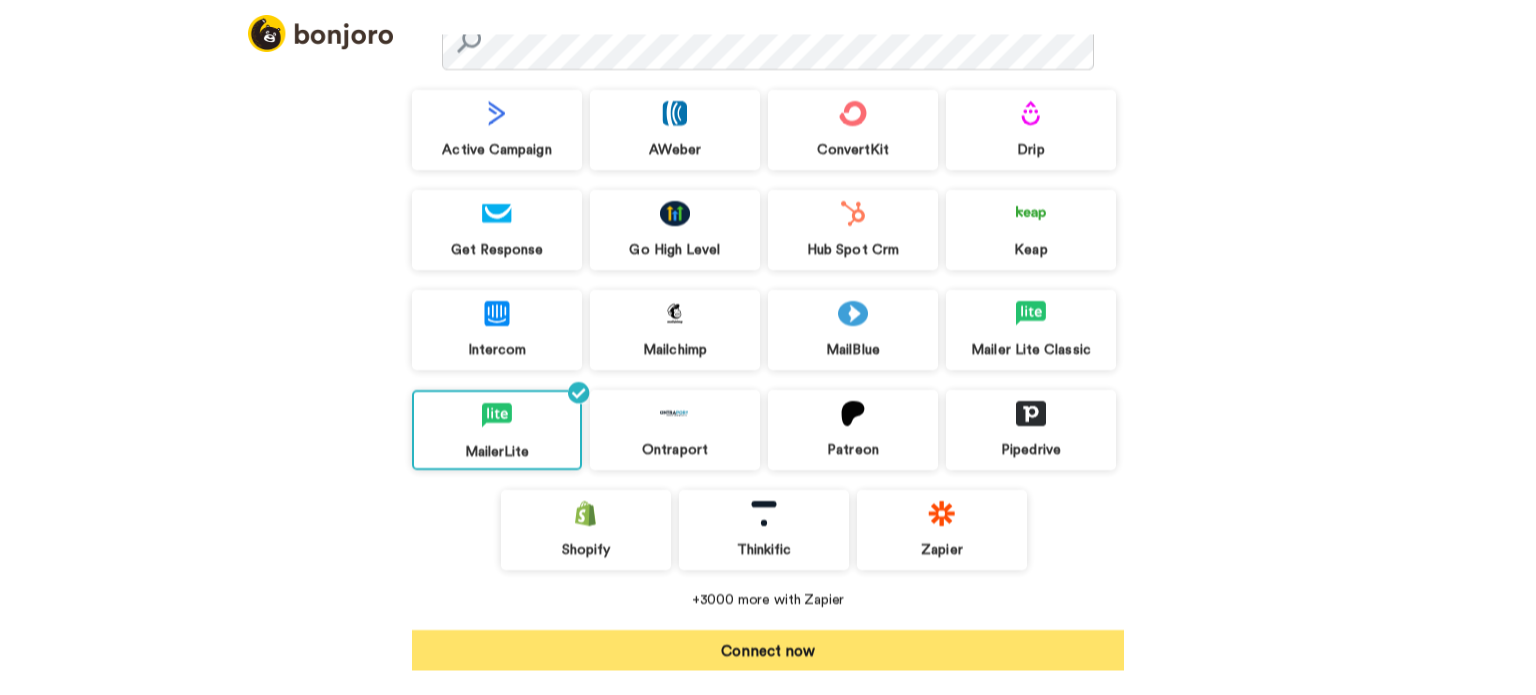 scroll, scrollTop: 164, scrollLeft: 0, axis: vertical 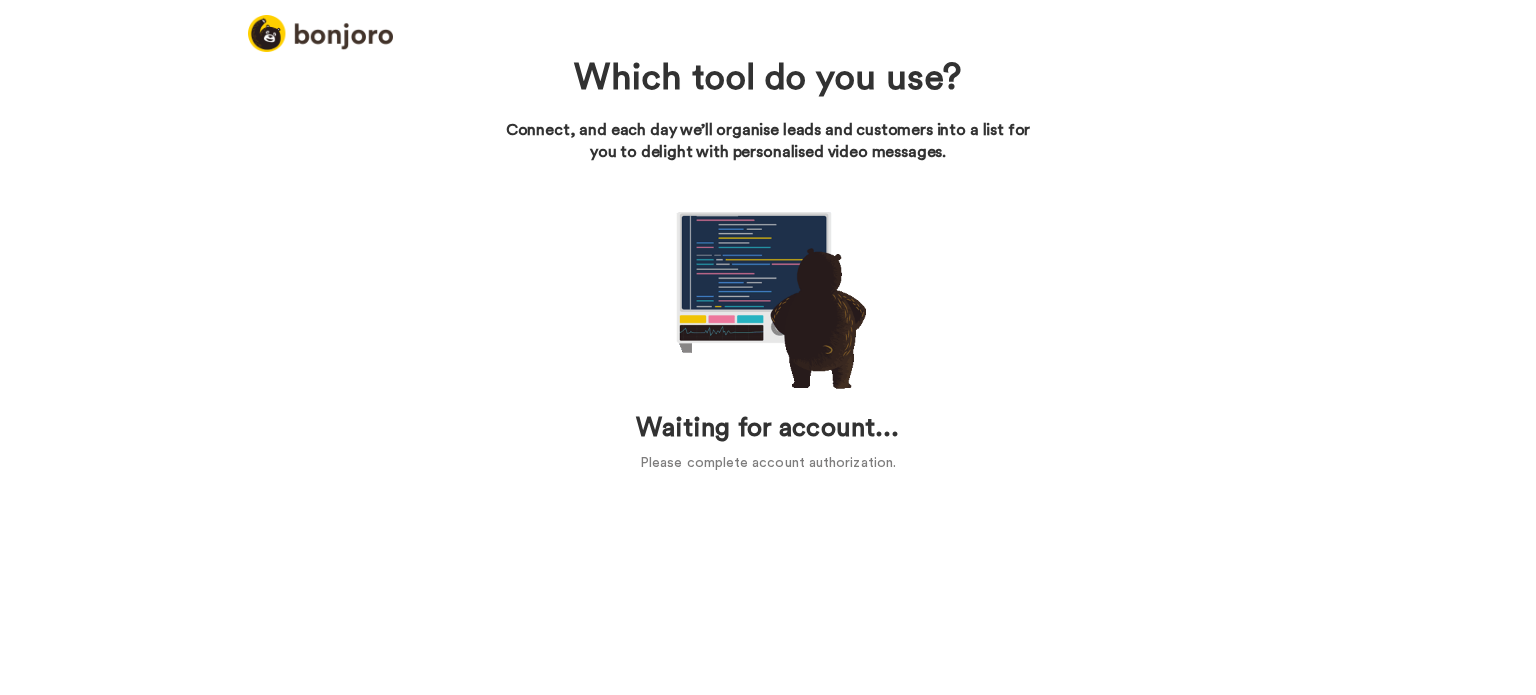 click on "Waiting for account..." at bounding box center [768, 428] 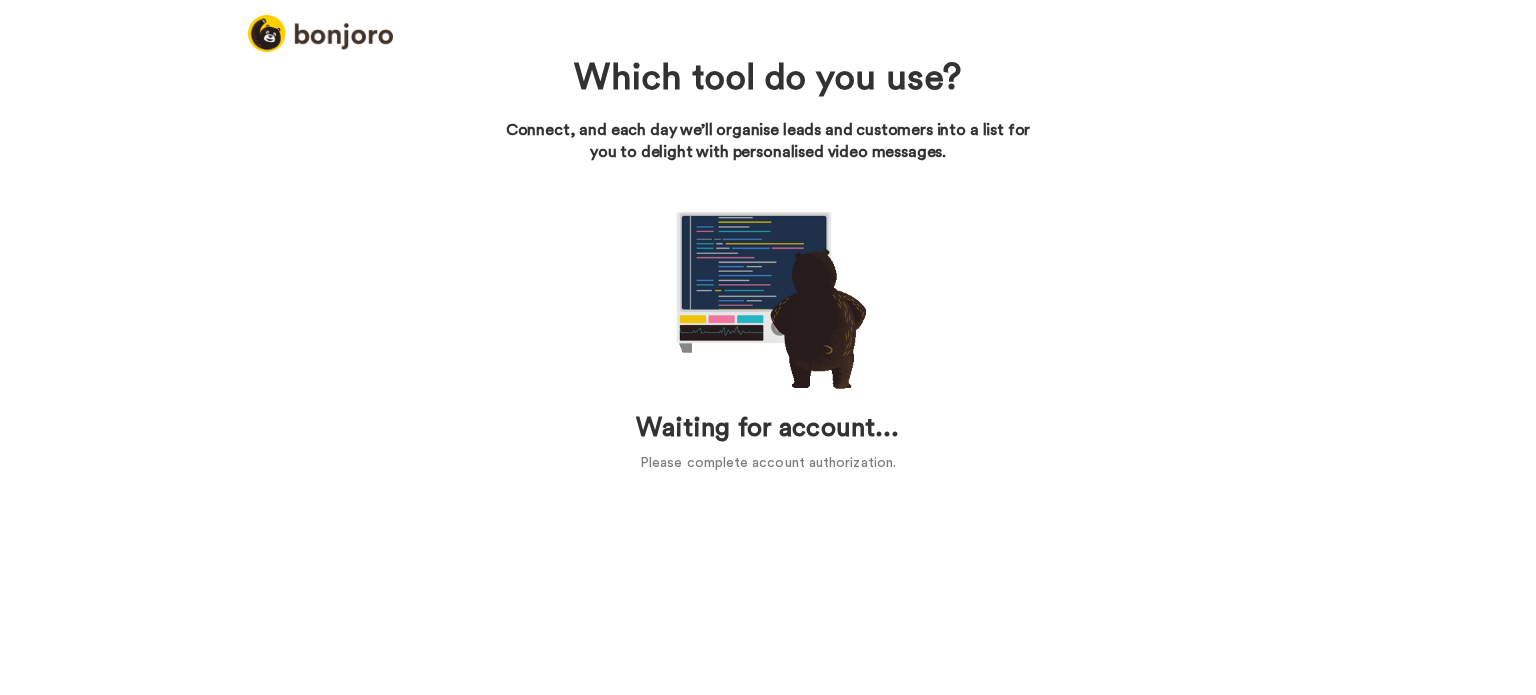 click at bounding box center (768, 294) 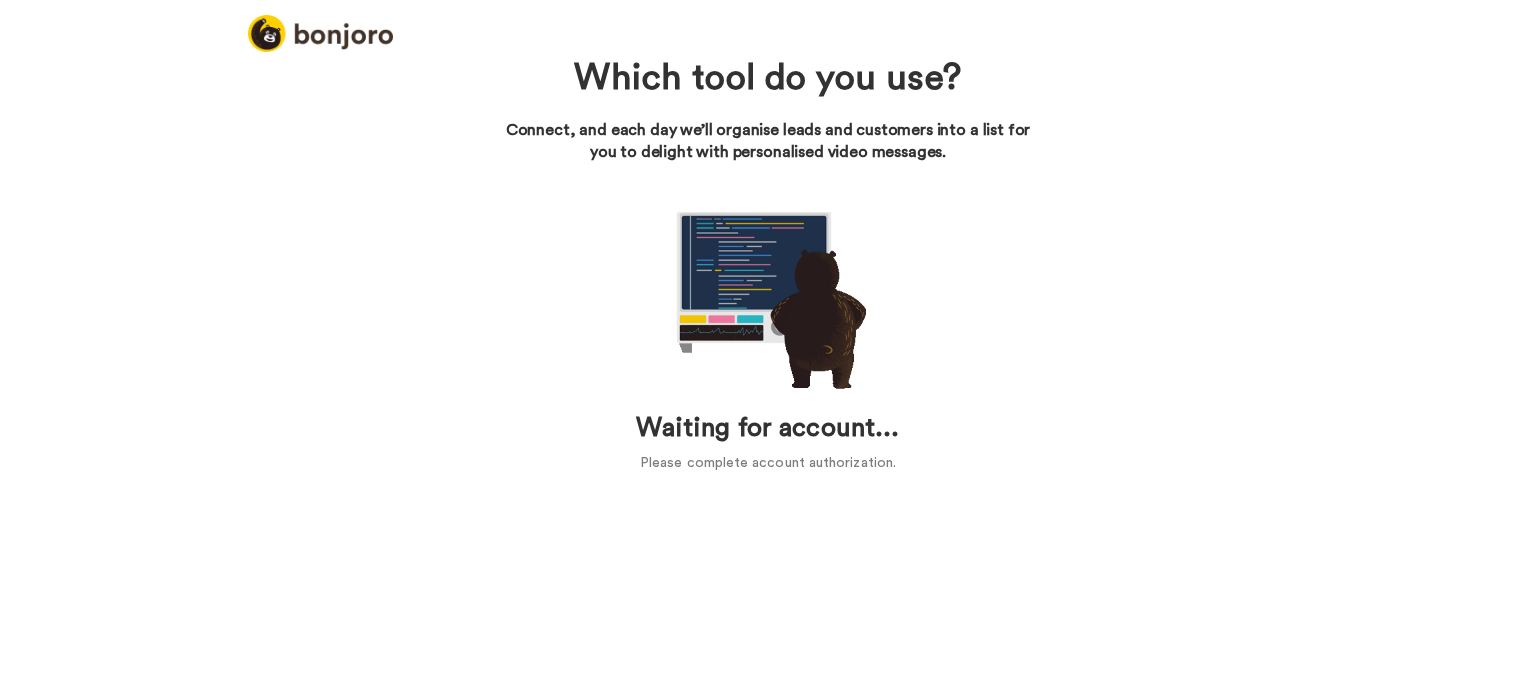 click on "Connect, and each day we’ll organise leads and customers into a list for you to delight with personalised video messages." at bounding box center (768, 142) 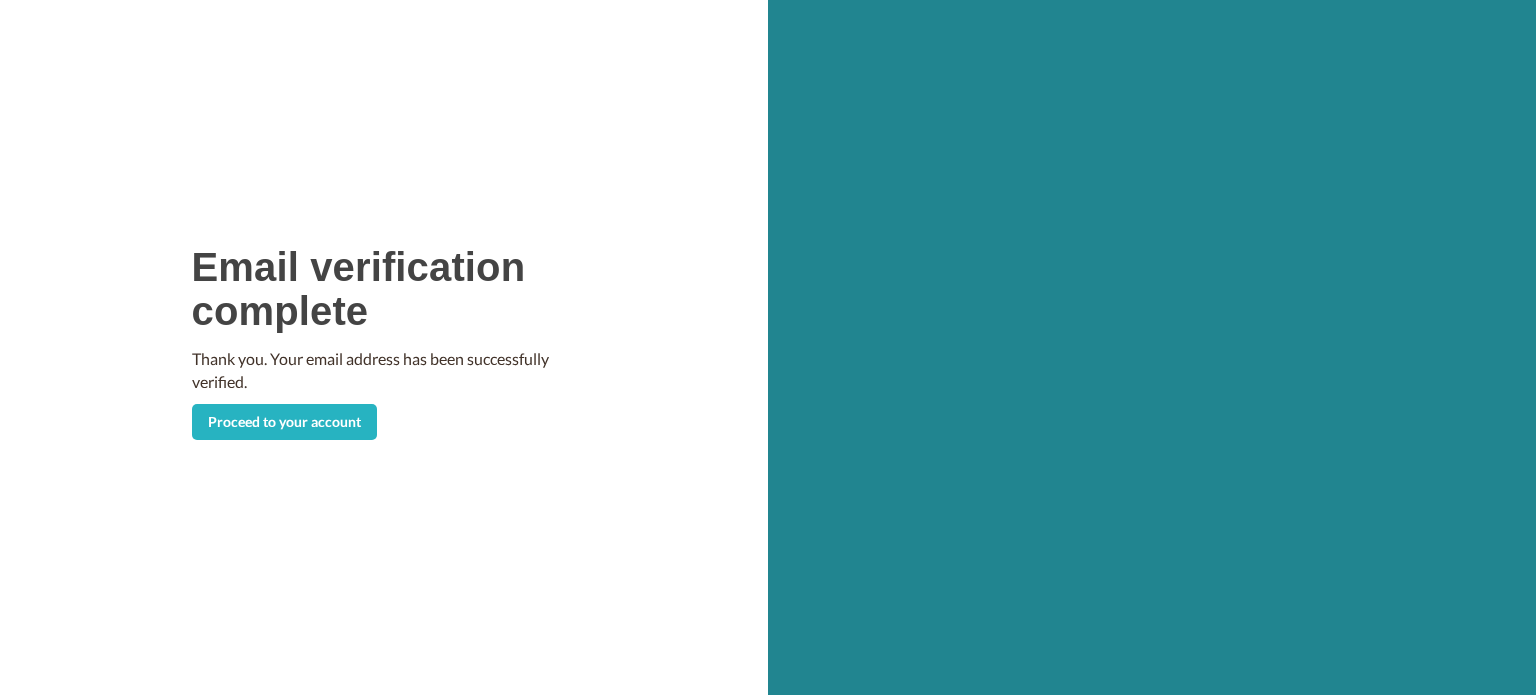 scroll, scrollTop: 0, scrollLeft: 0, axis: both 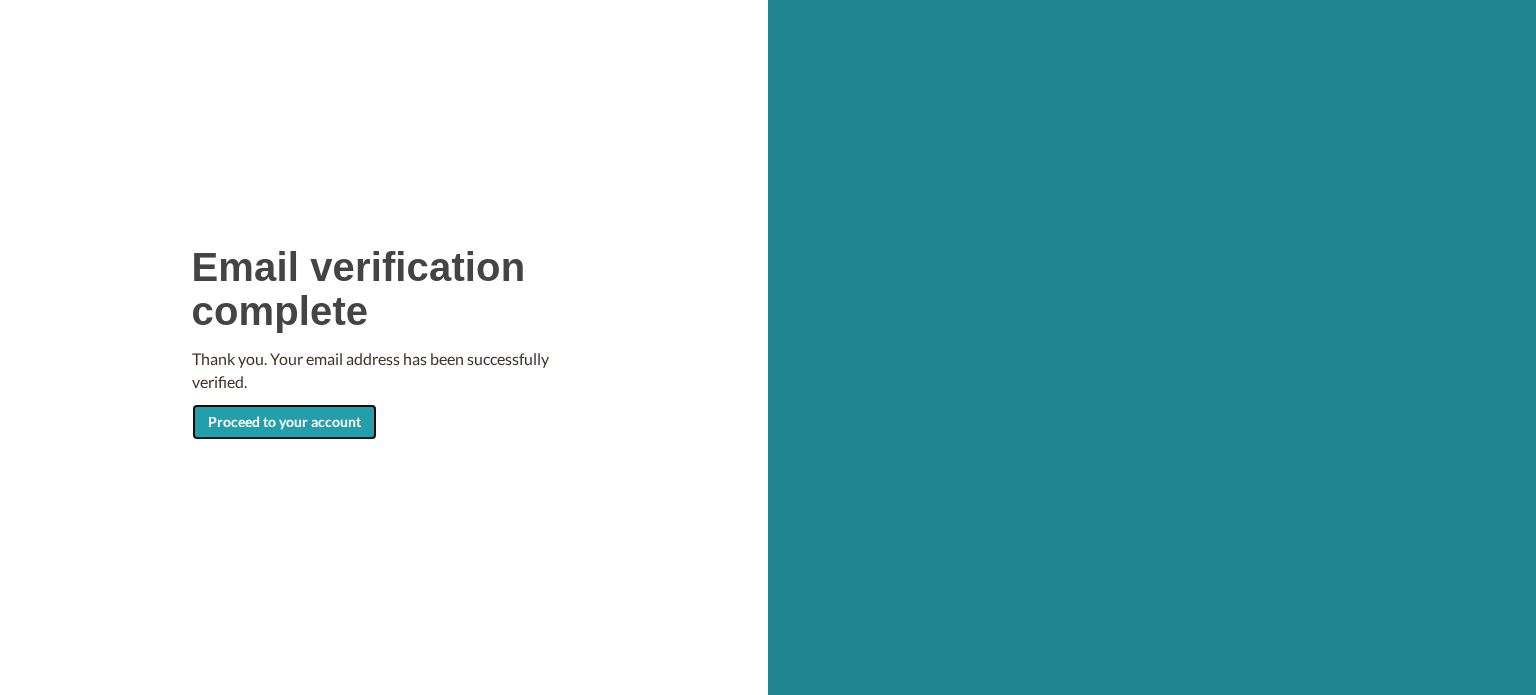 click on "Proceed to your account" at bounding box center (284, 422) 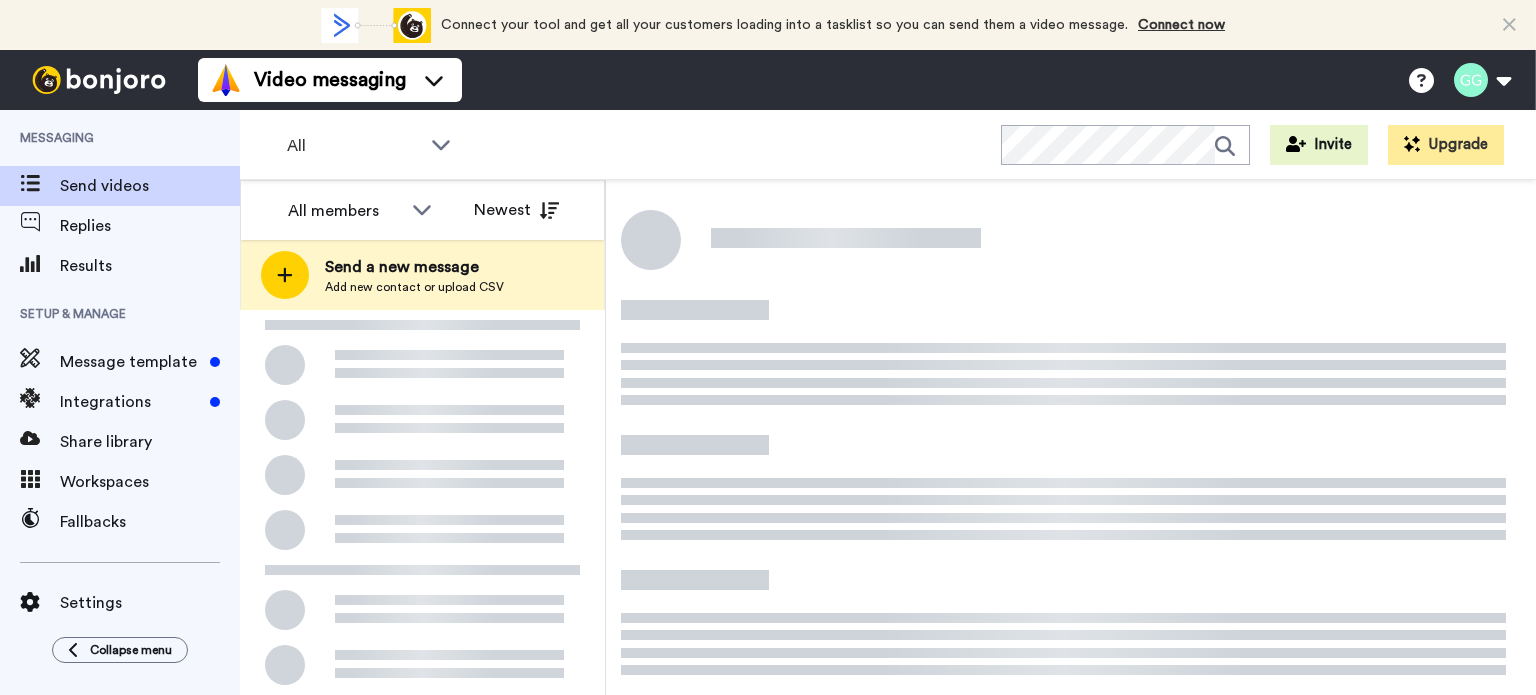 scroll, scrollTop: 0, scrollLeft: 0, axis: both 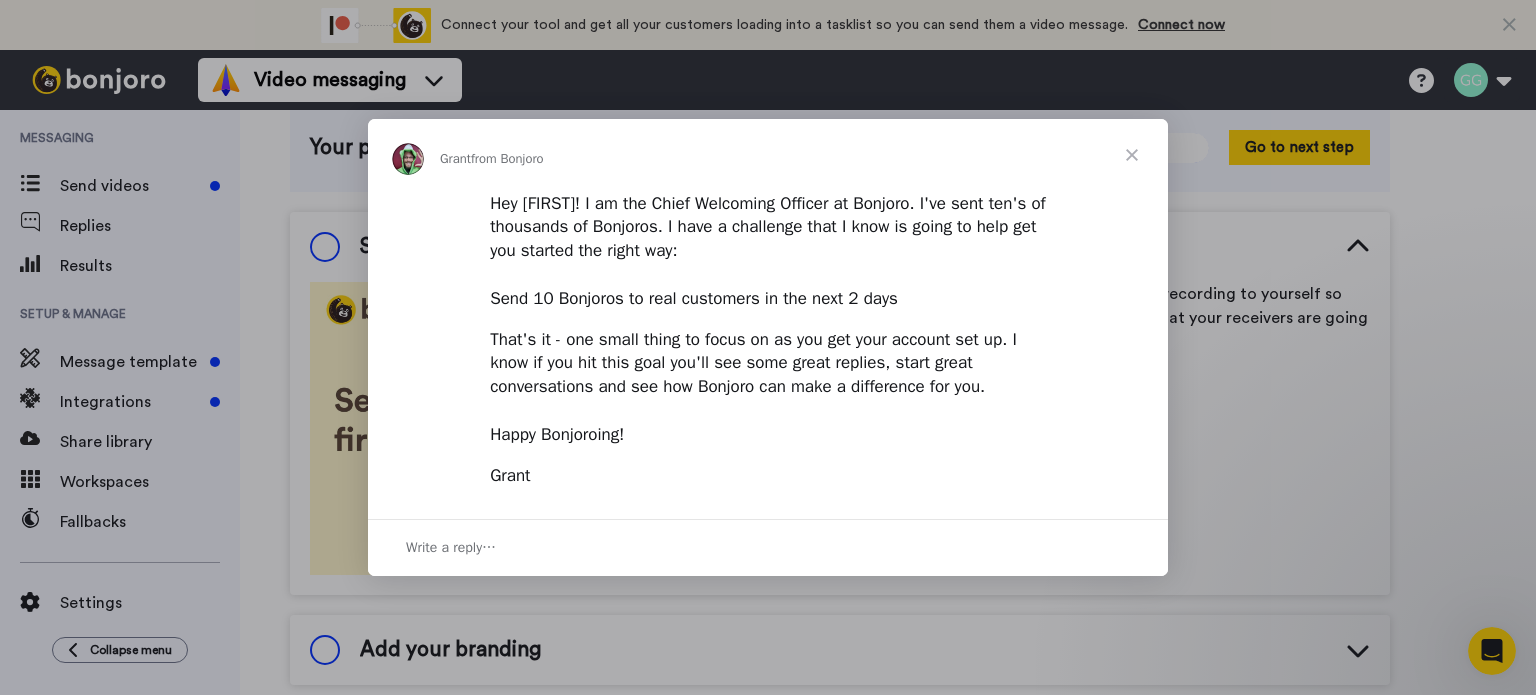 click at bounding box center [1132, 155] 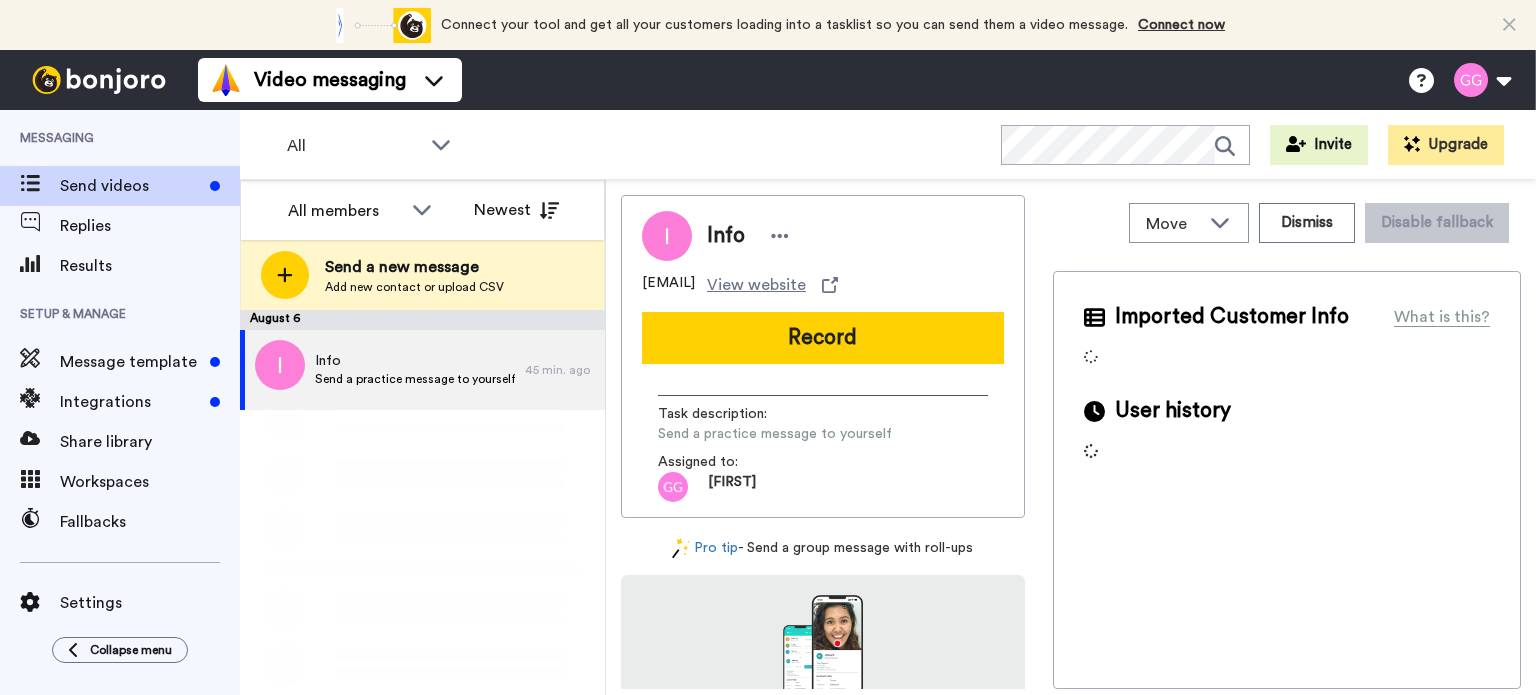 scroll, scrollTop: 0, scrollLeft: 0, axis: both 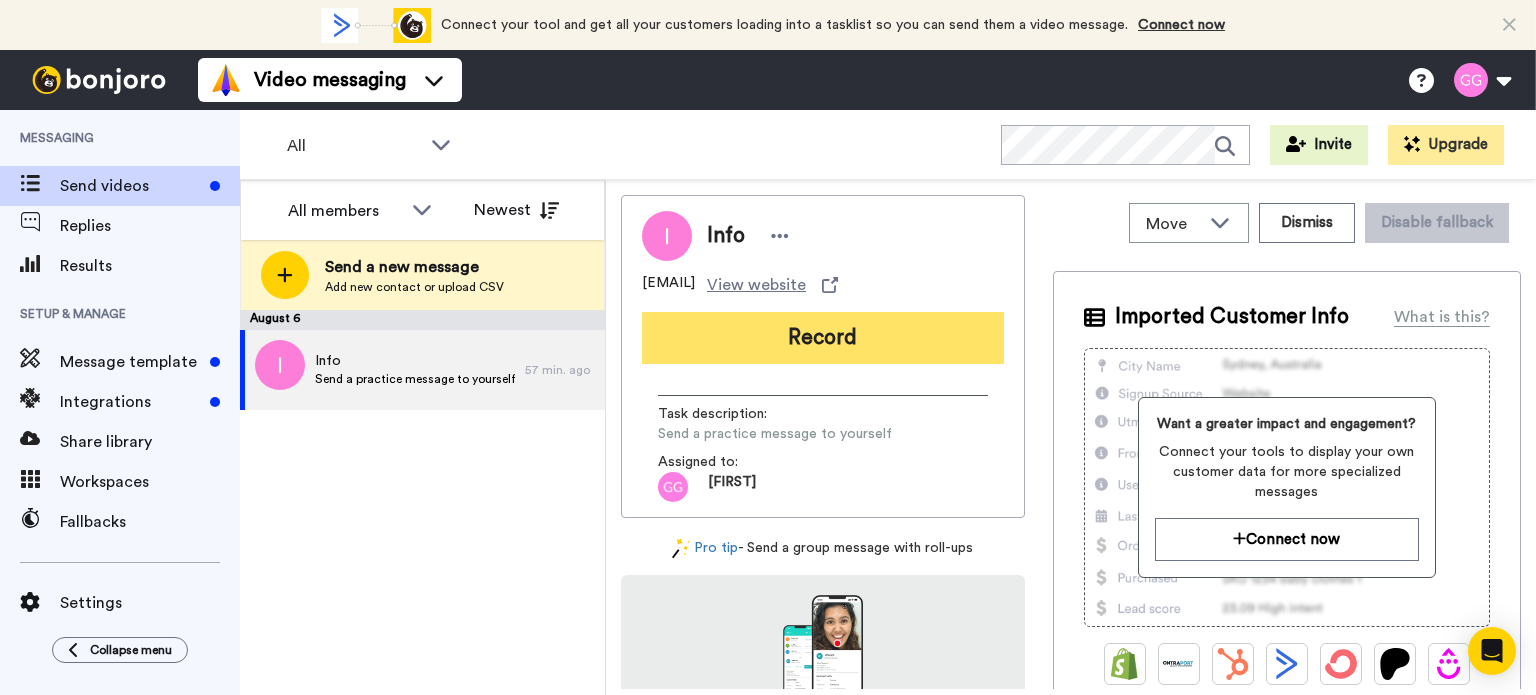 click on "Record" at bounding box center [823, 338] 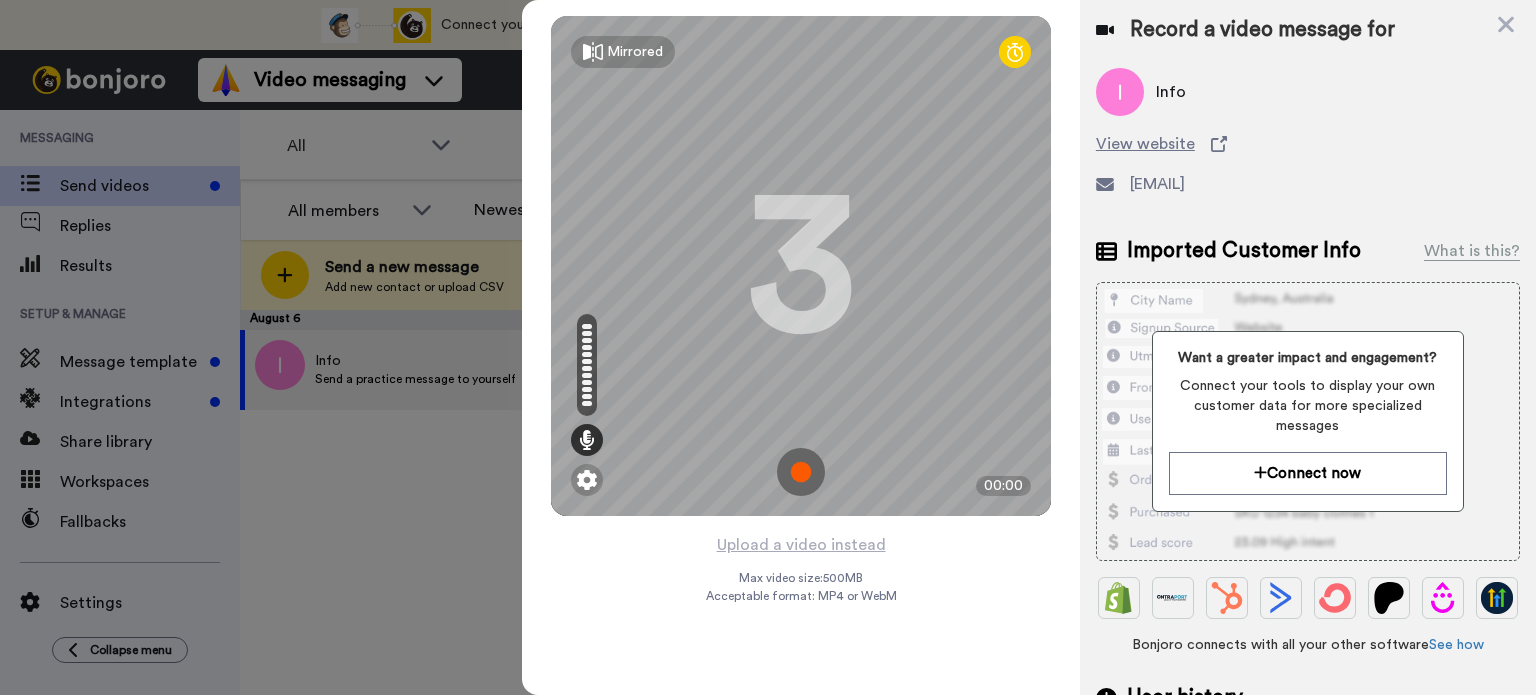 click at bounding box center (801, 472) 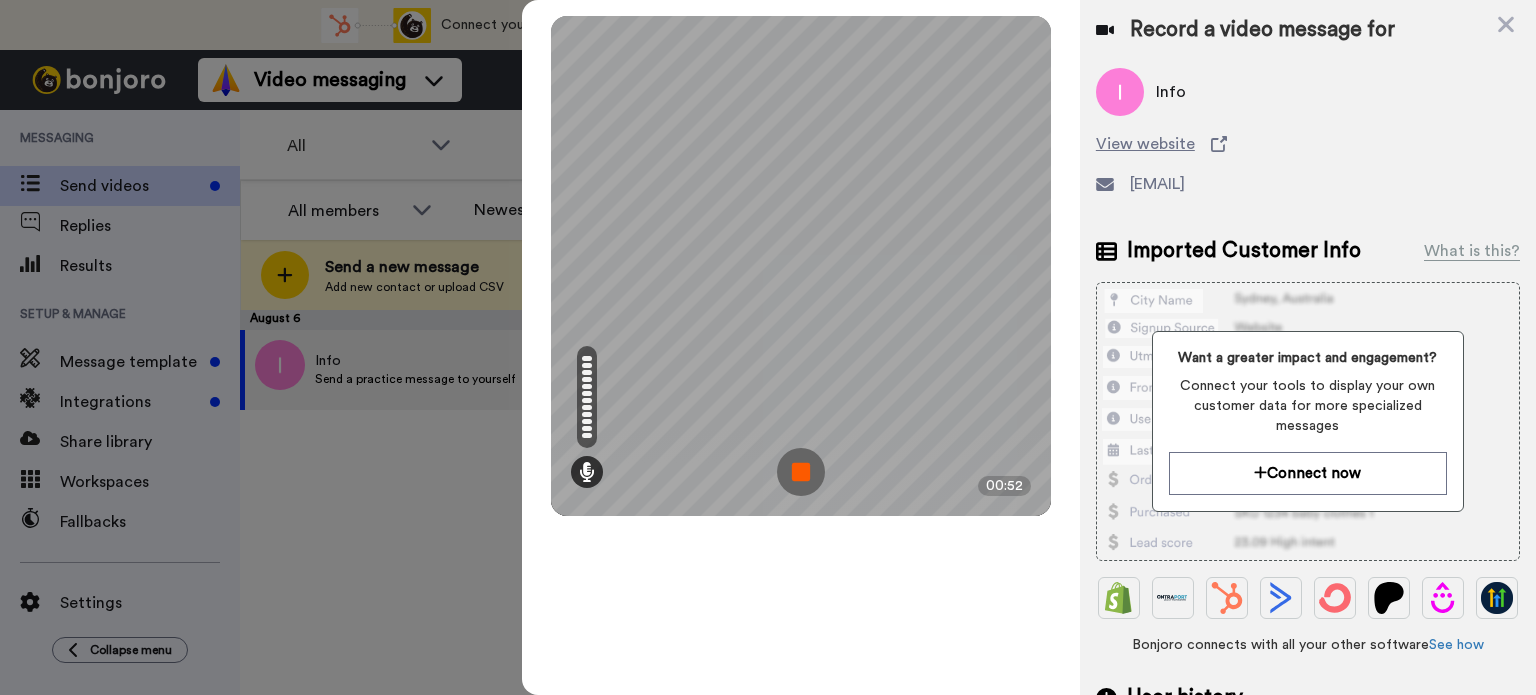 click at bounding box center [801, 472] 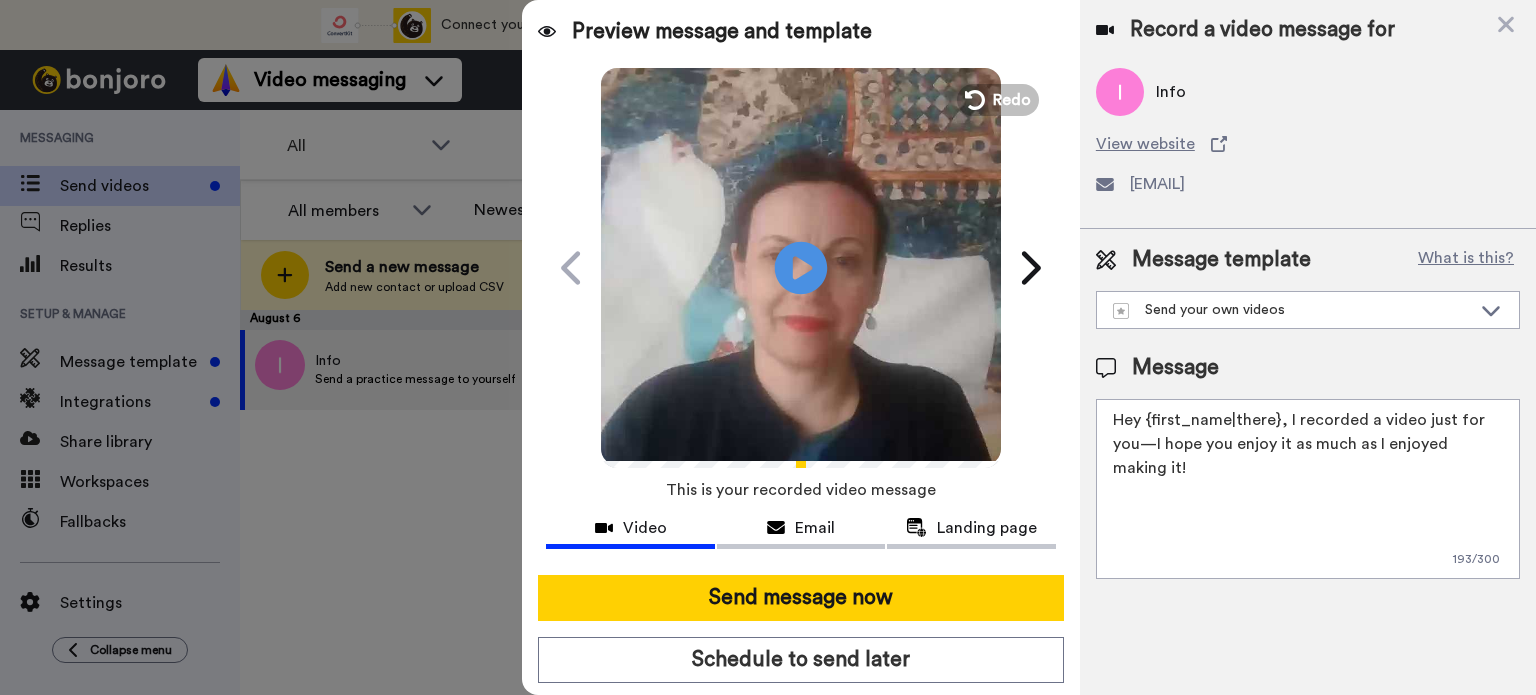 click on "Play/Pause" 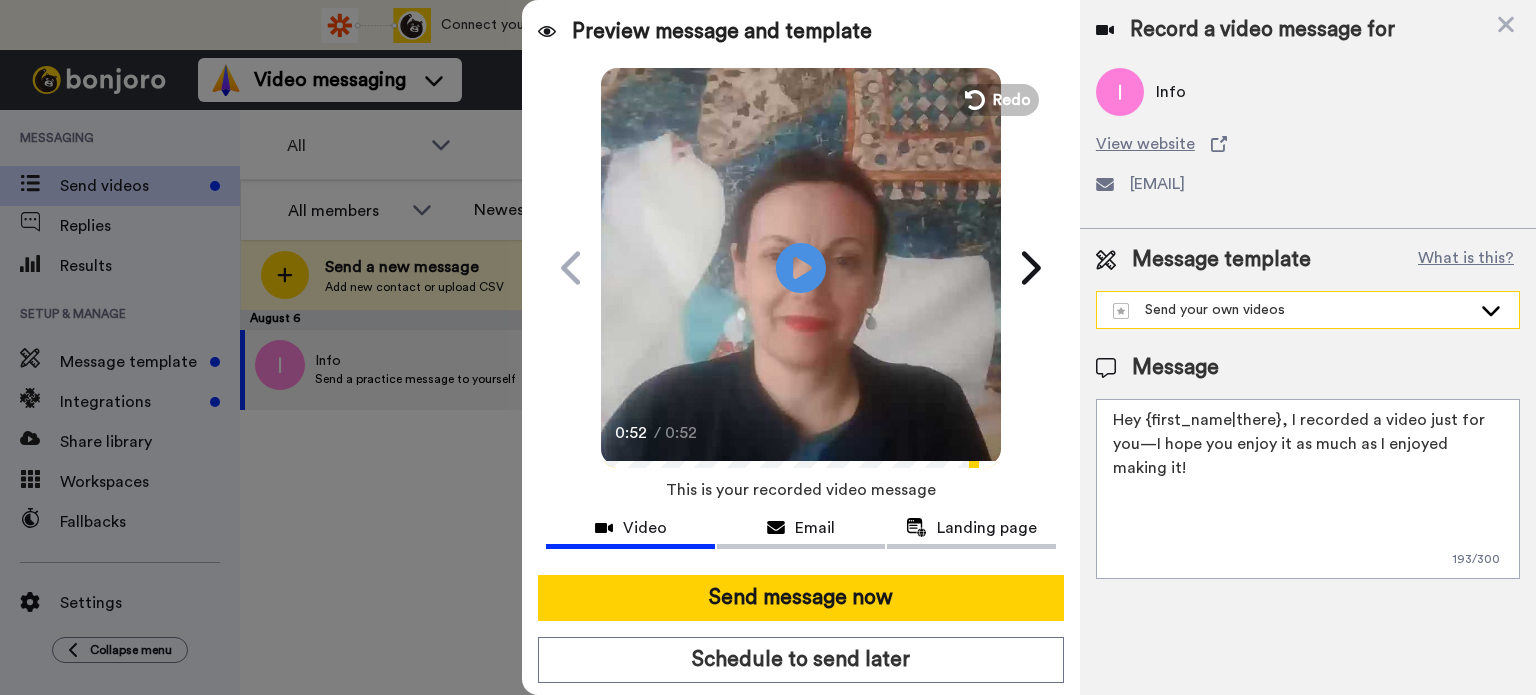 click on "Send your own videos" at bounding box center (1292, 310) 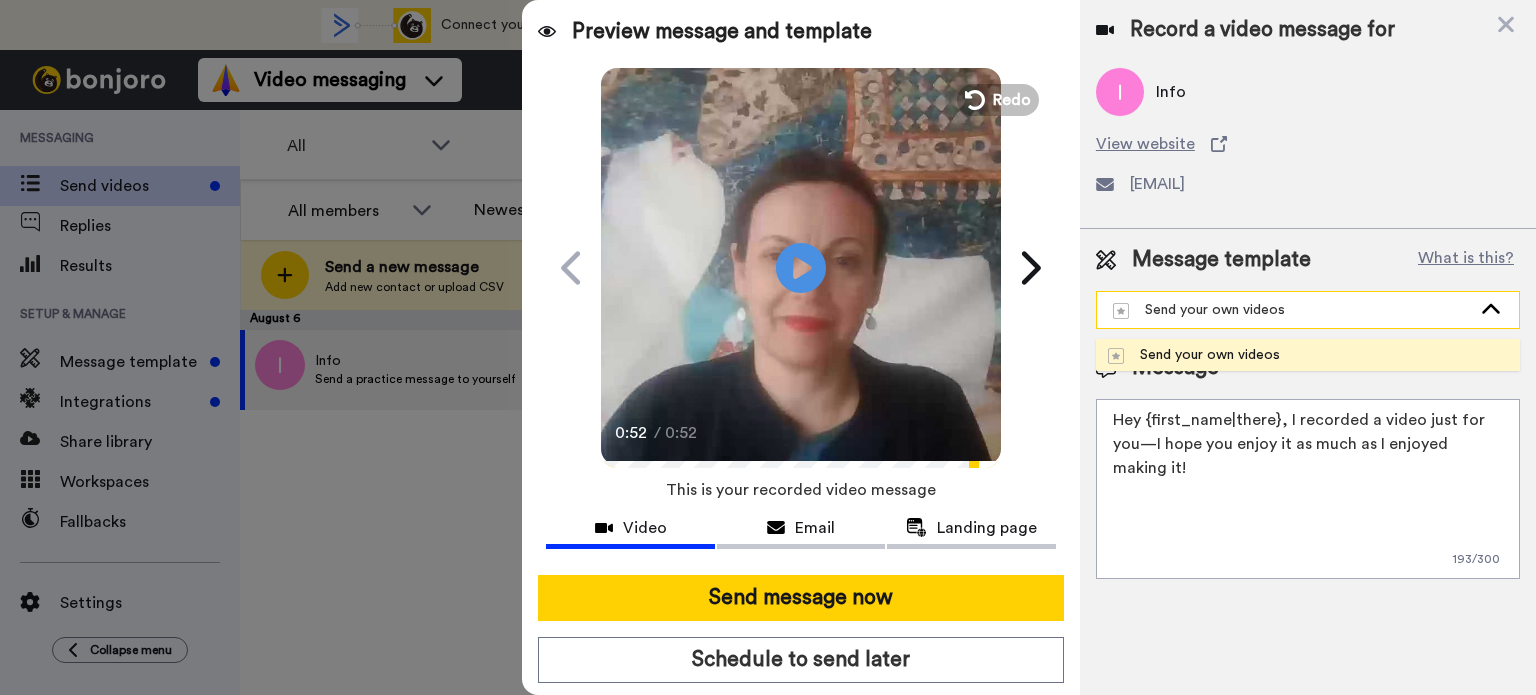 click on "Send your own videos" at bounding box center [1292, 310] 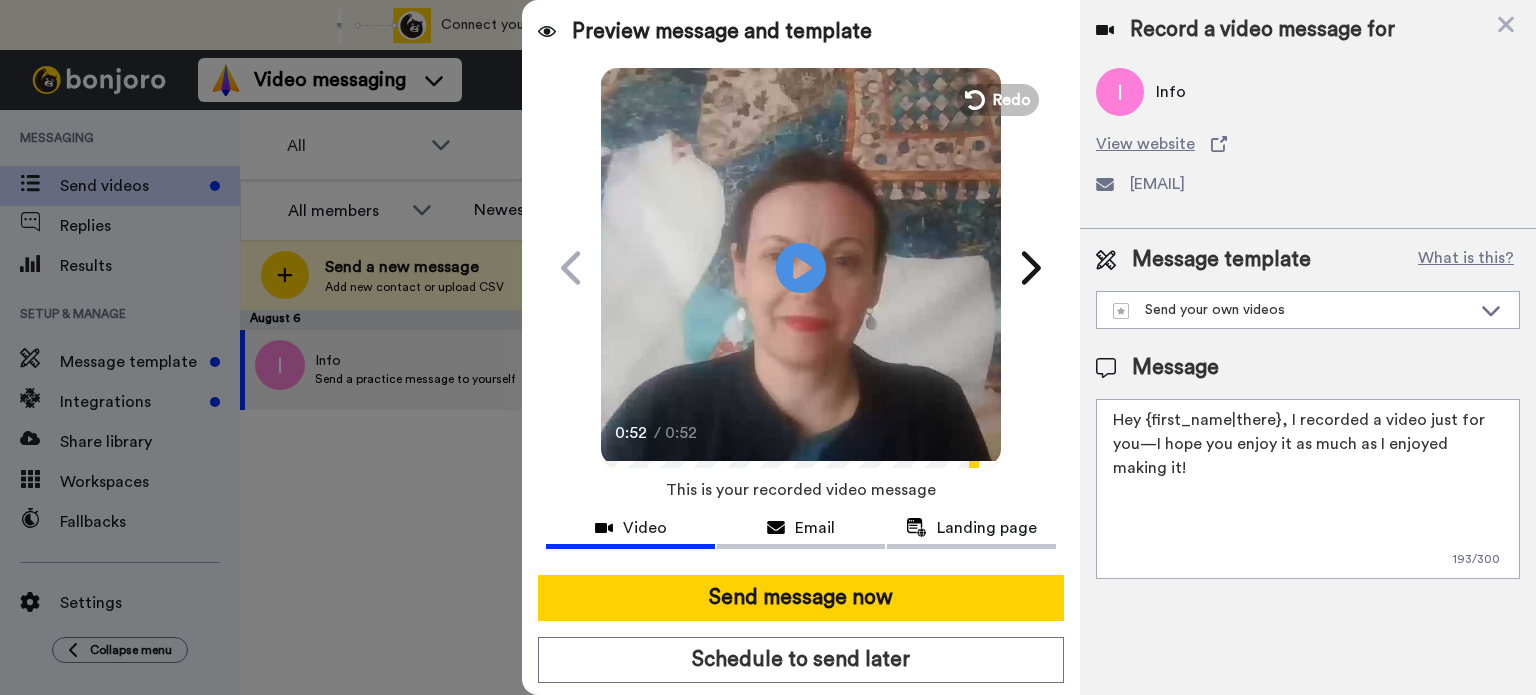 drag, startPoint x: 1499, startPoint y: 447, endPoint x: 1098, endPoint y: 404, distance: 403.2989 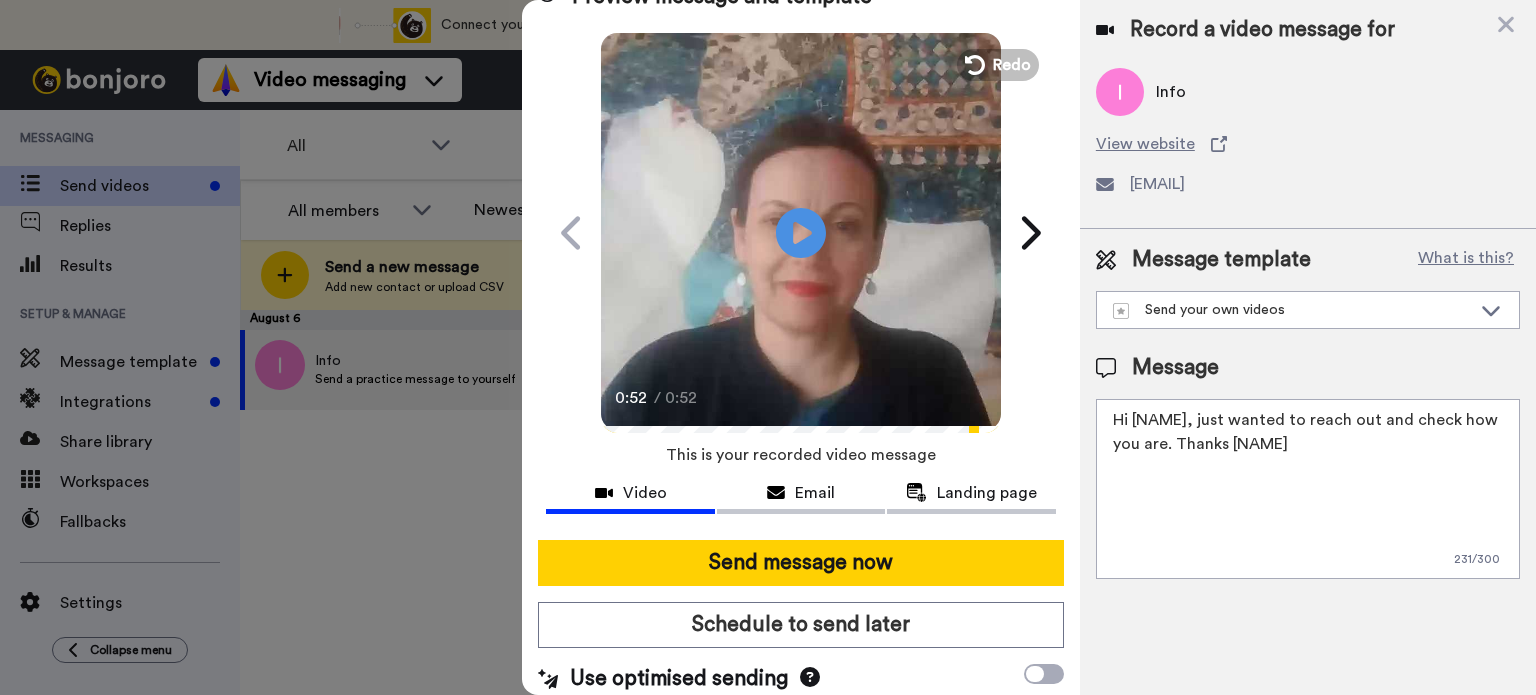 scroll, scrollTop: 48, scrollLeft: 0, axis: vertical 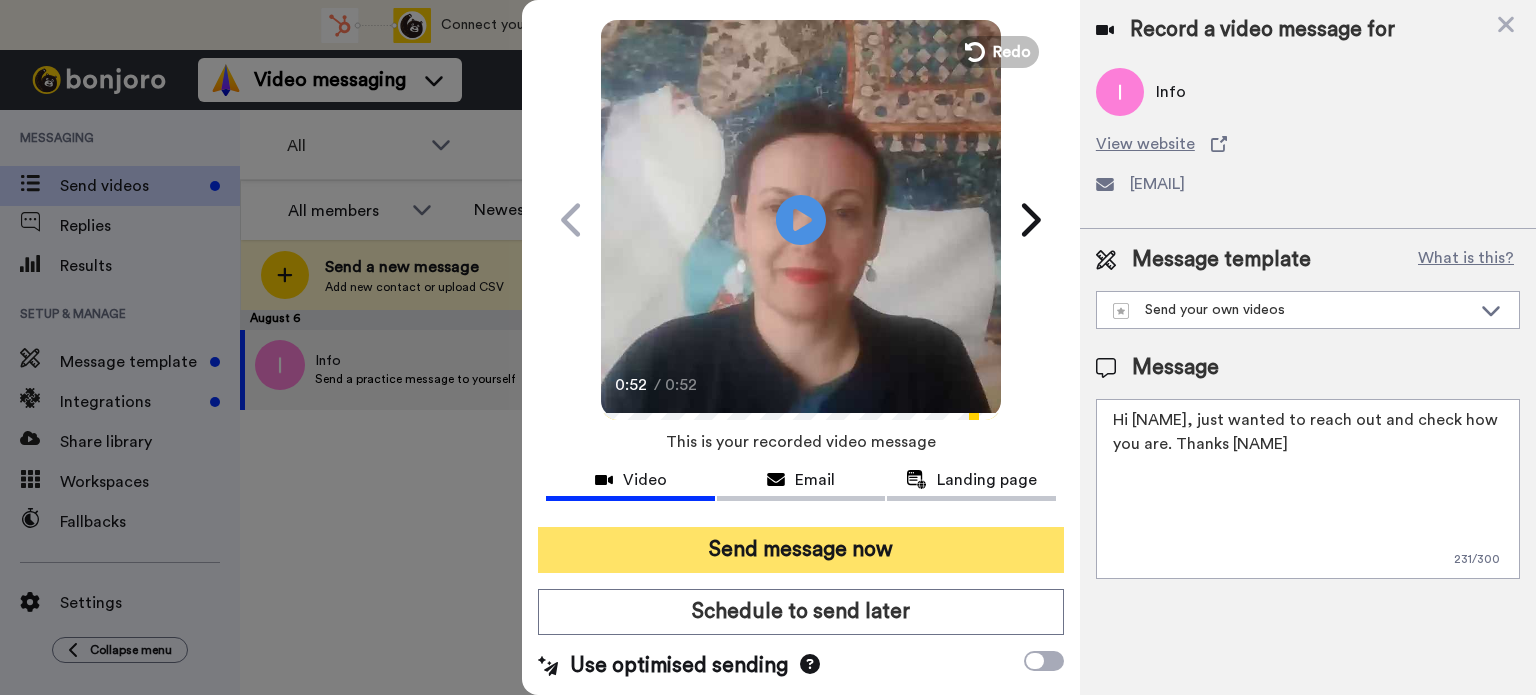 type on "Hi Alex, just wanted to reach out and check how you are. Thanks Giada" 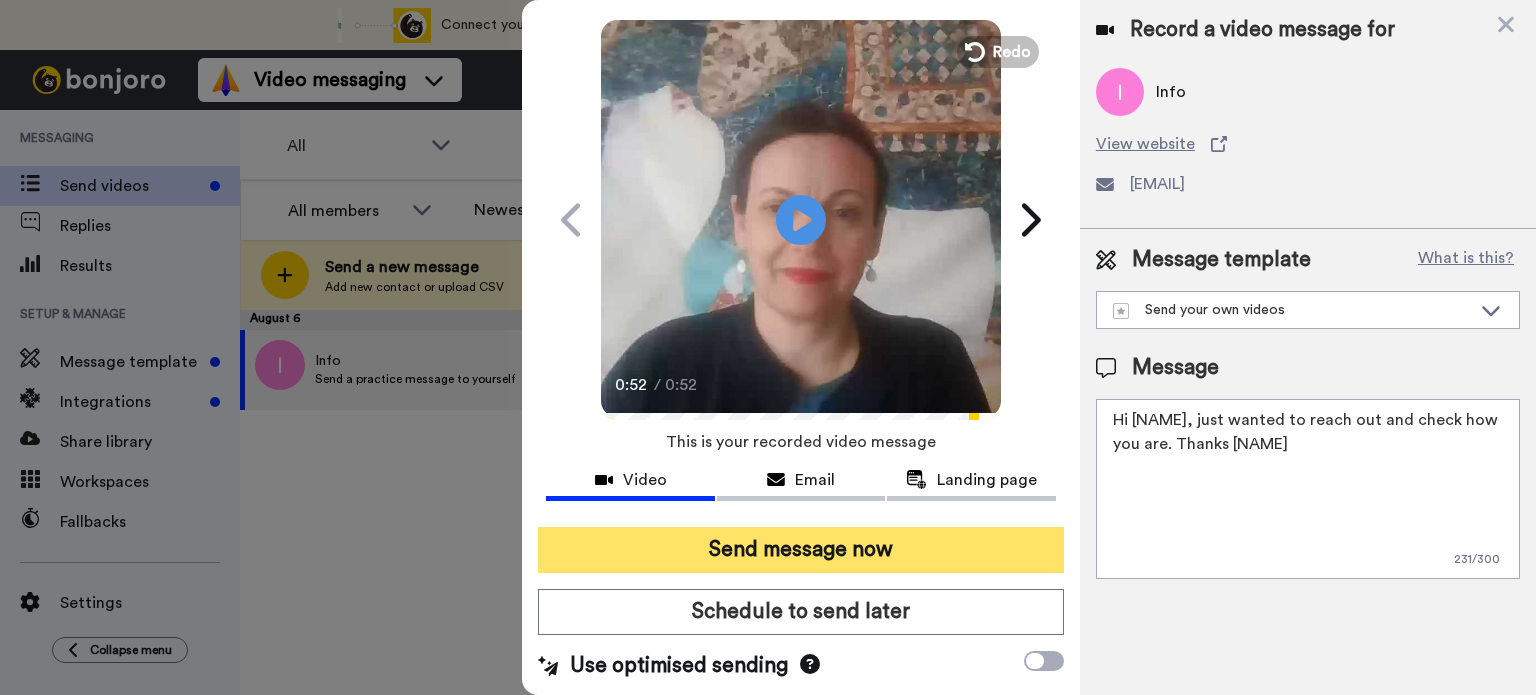 click on "Send message now" at bounding box center (801, 550) 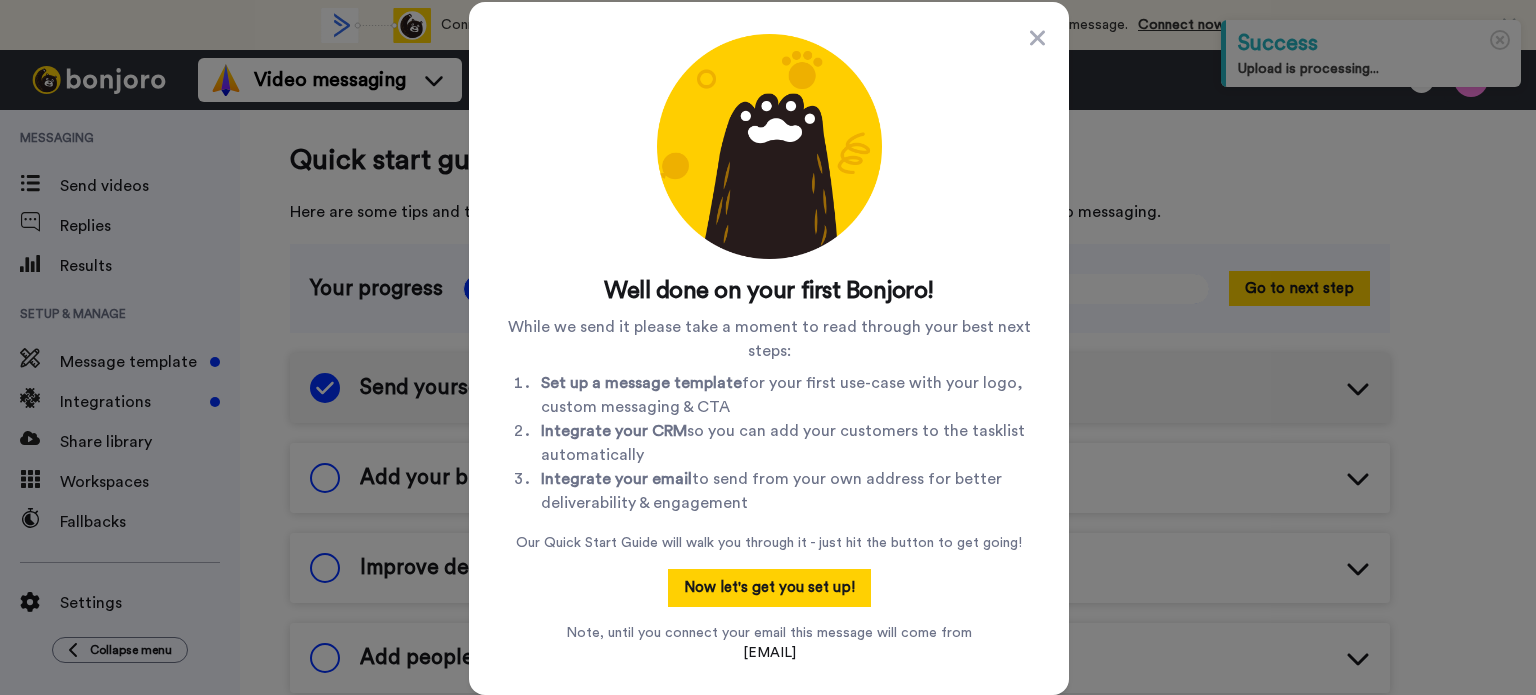 scroll, scrollTop: 0, scrollLeft: 0, axis: both 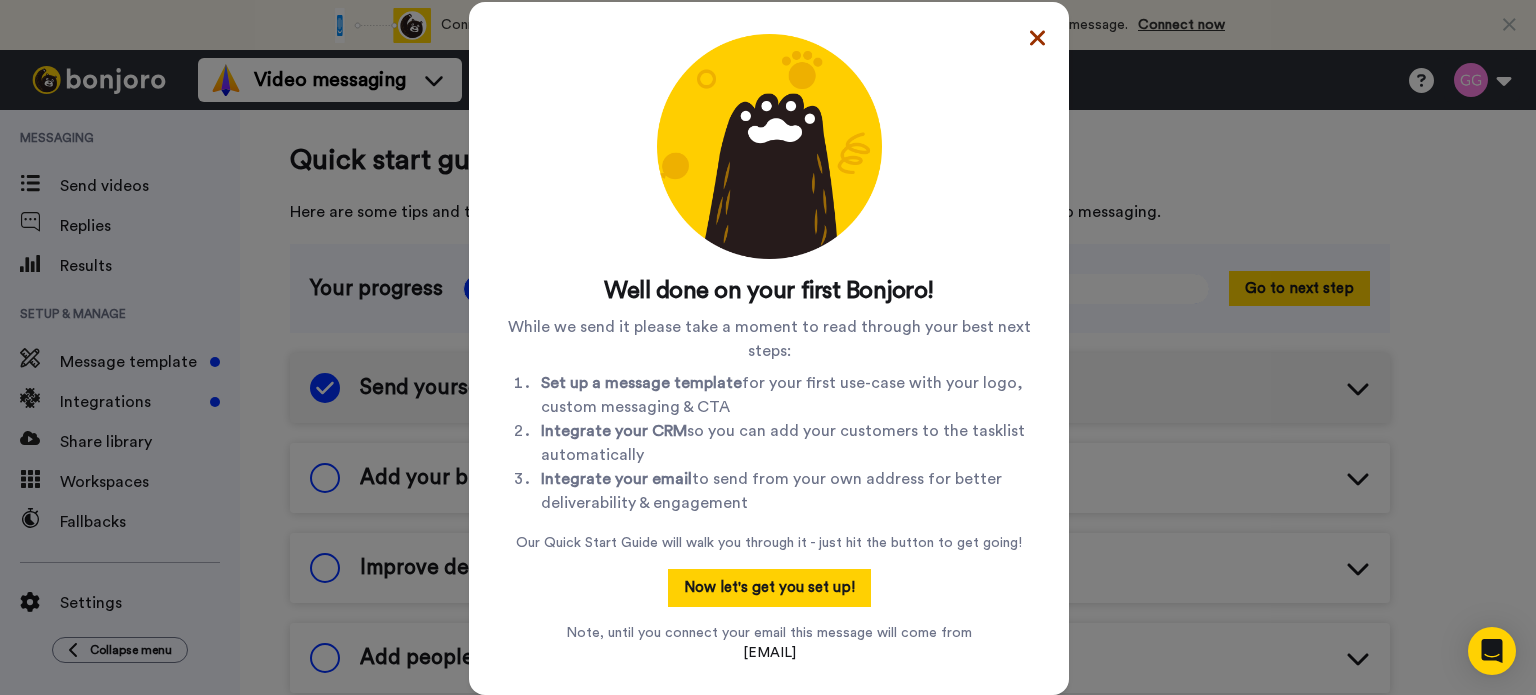 click 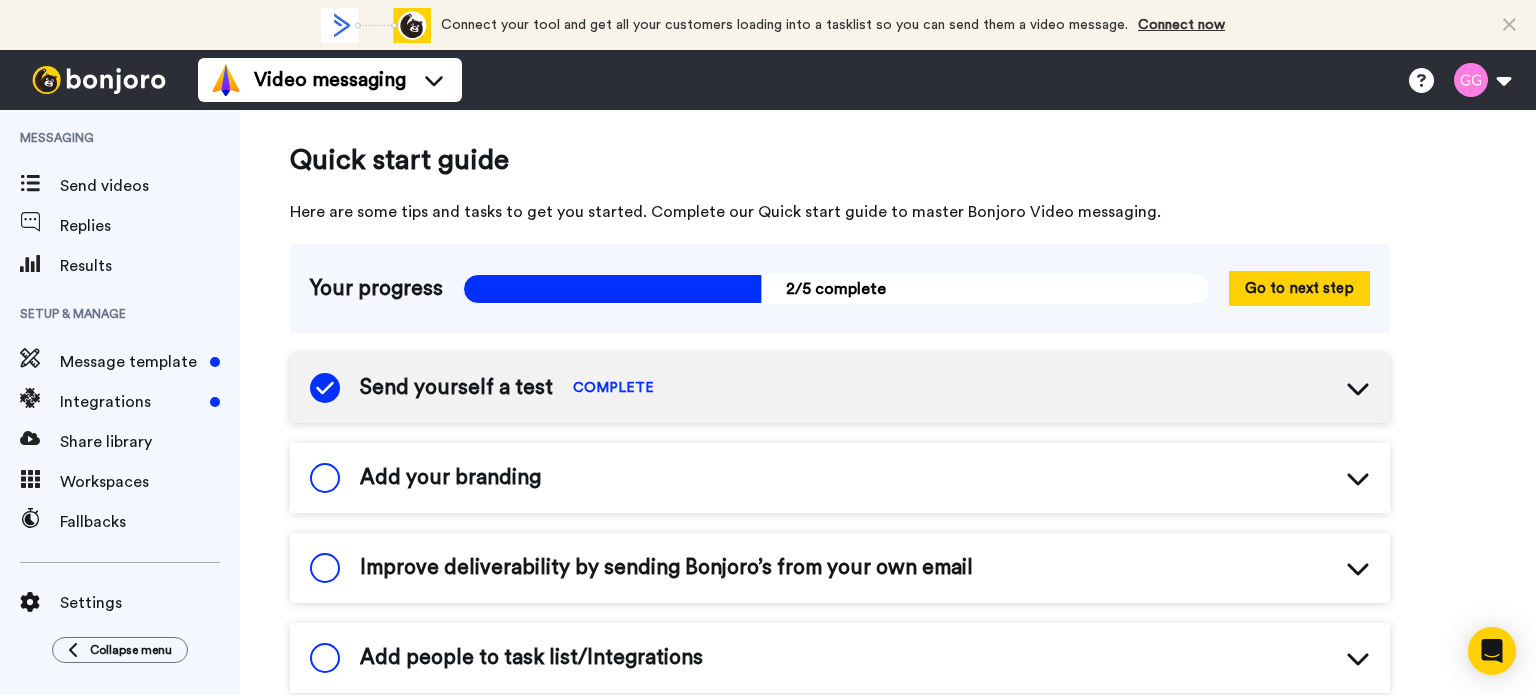 click 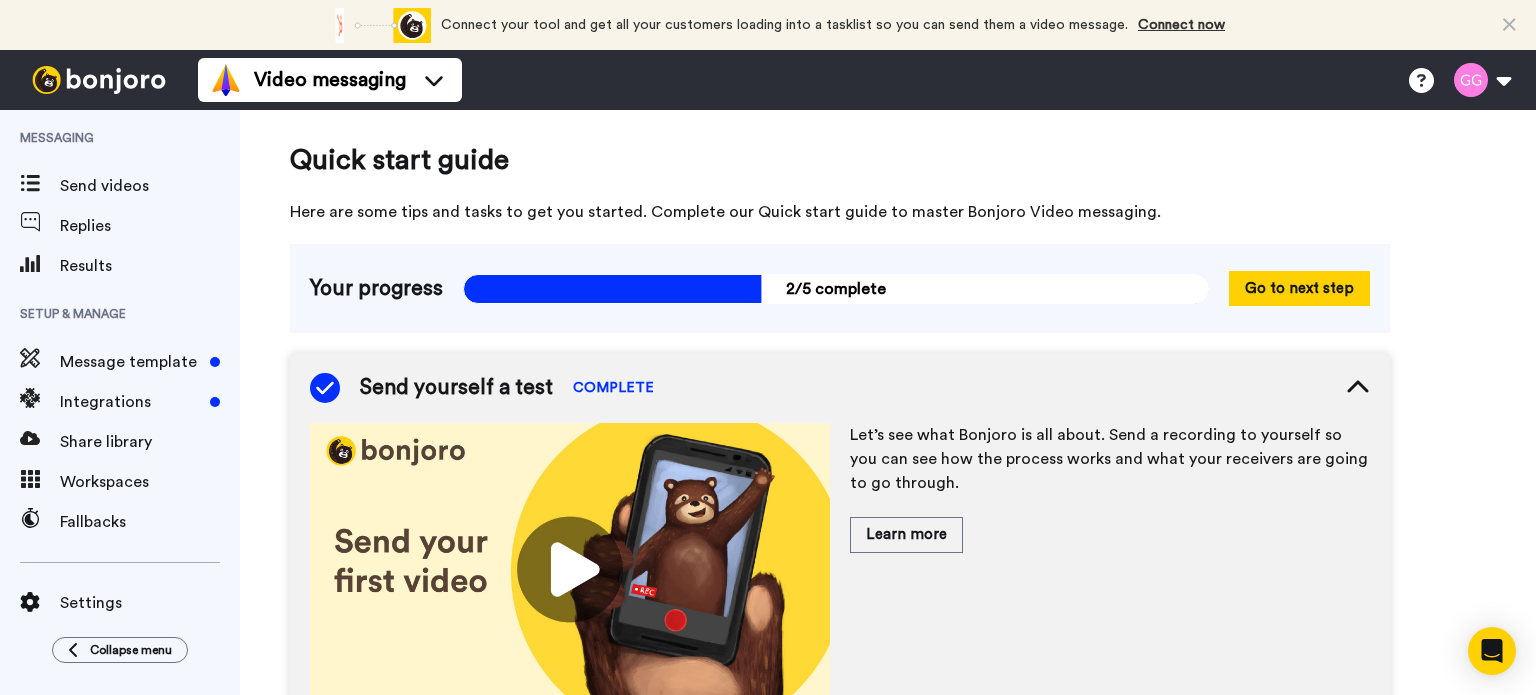 click 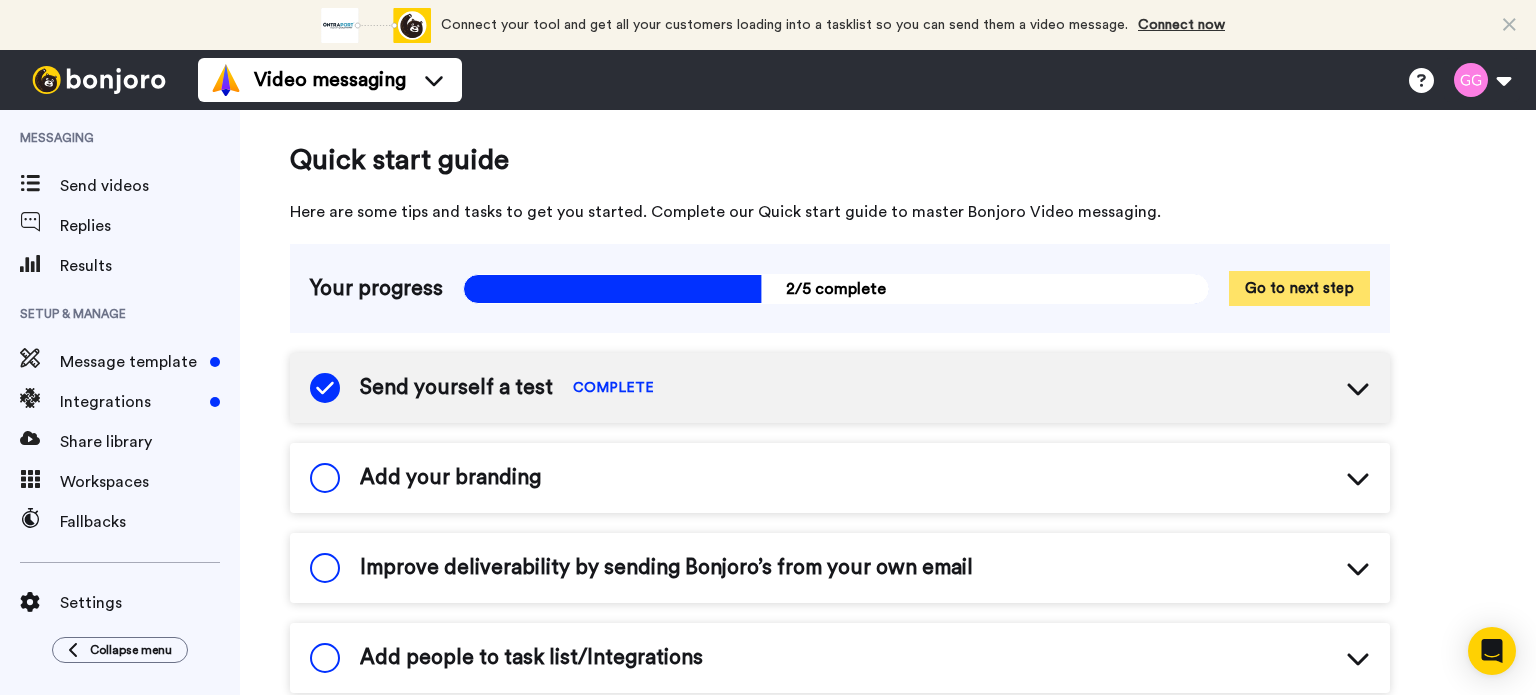 click on "Go to next step" at bounding box center [1299, 288] 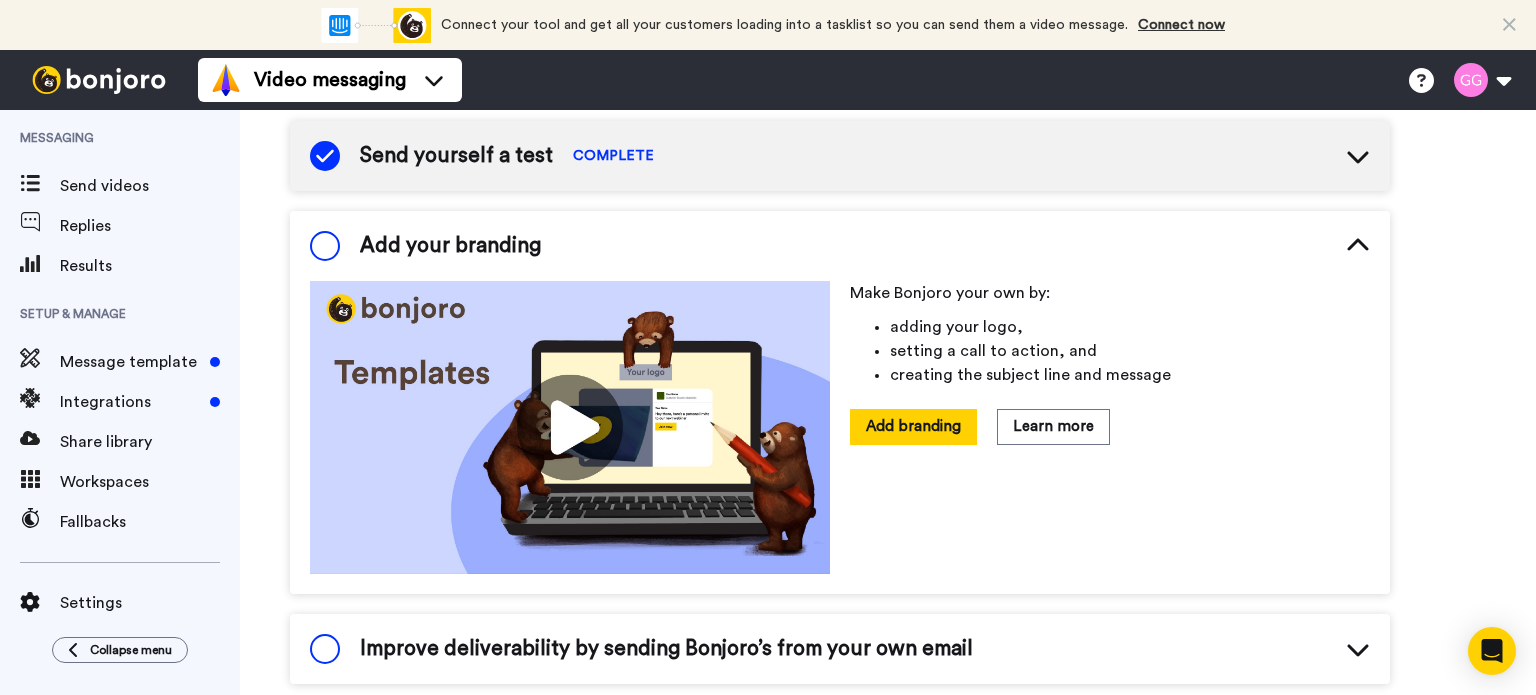 scroll, scrollTop: 465, scrollLeft: 0, axis: vertical 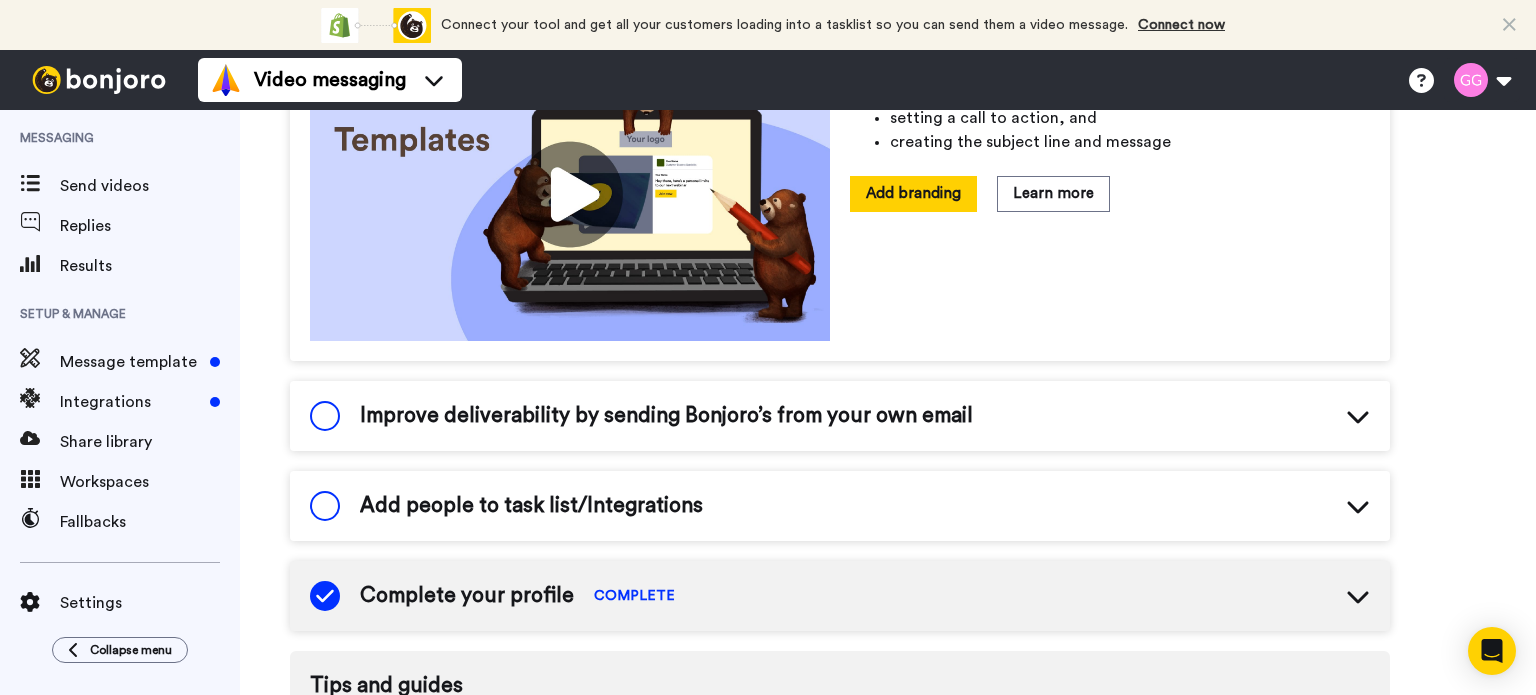 click at bounding box center (325, 416) 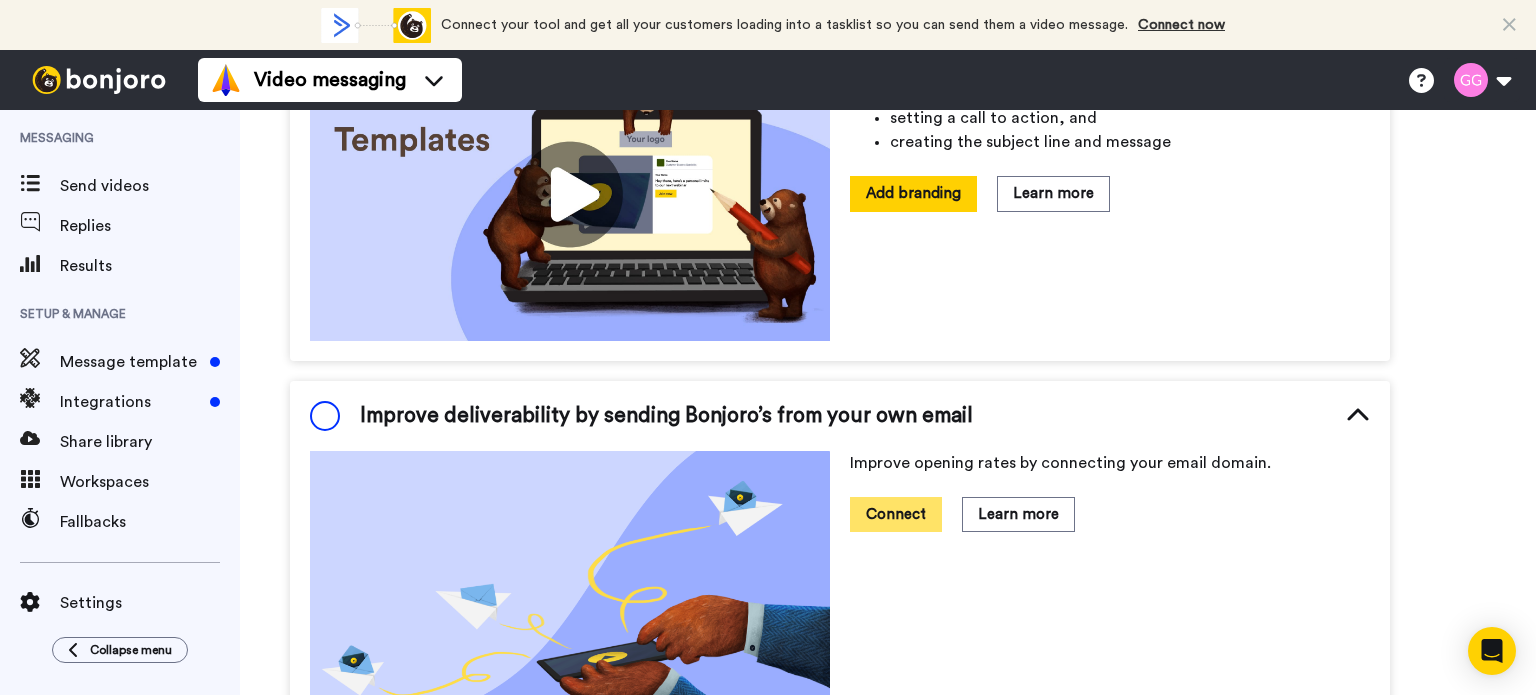 click on "Connect" at bounding box center (896, 514) 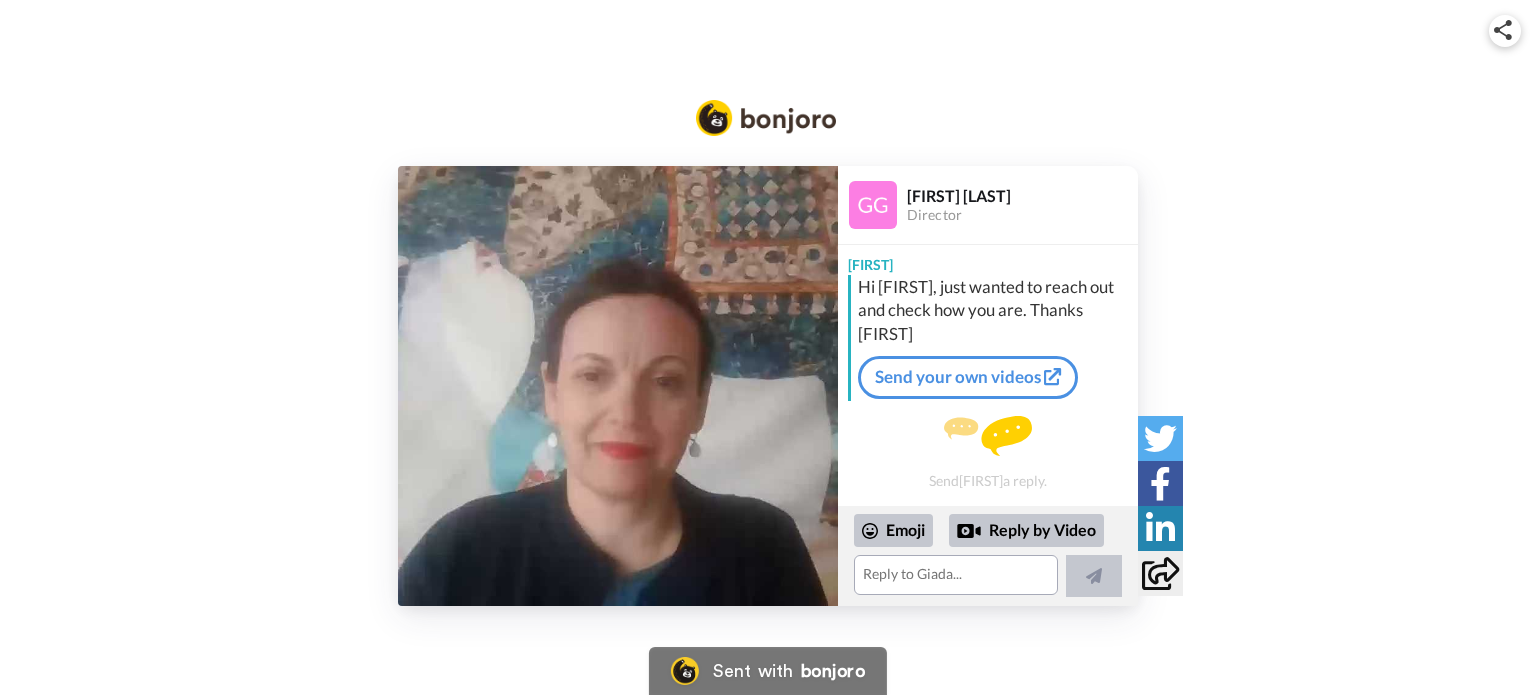 scroll, scrollTop: 0, scrollLeft: 0, axis: both 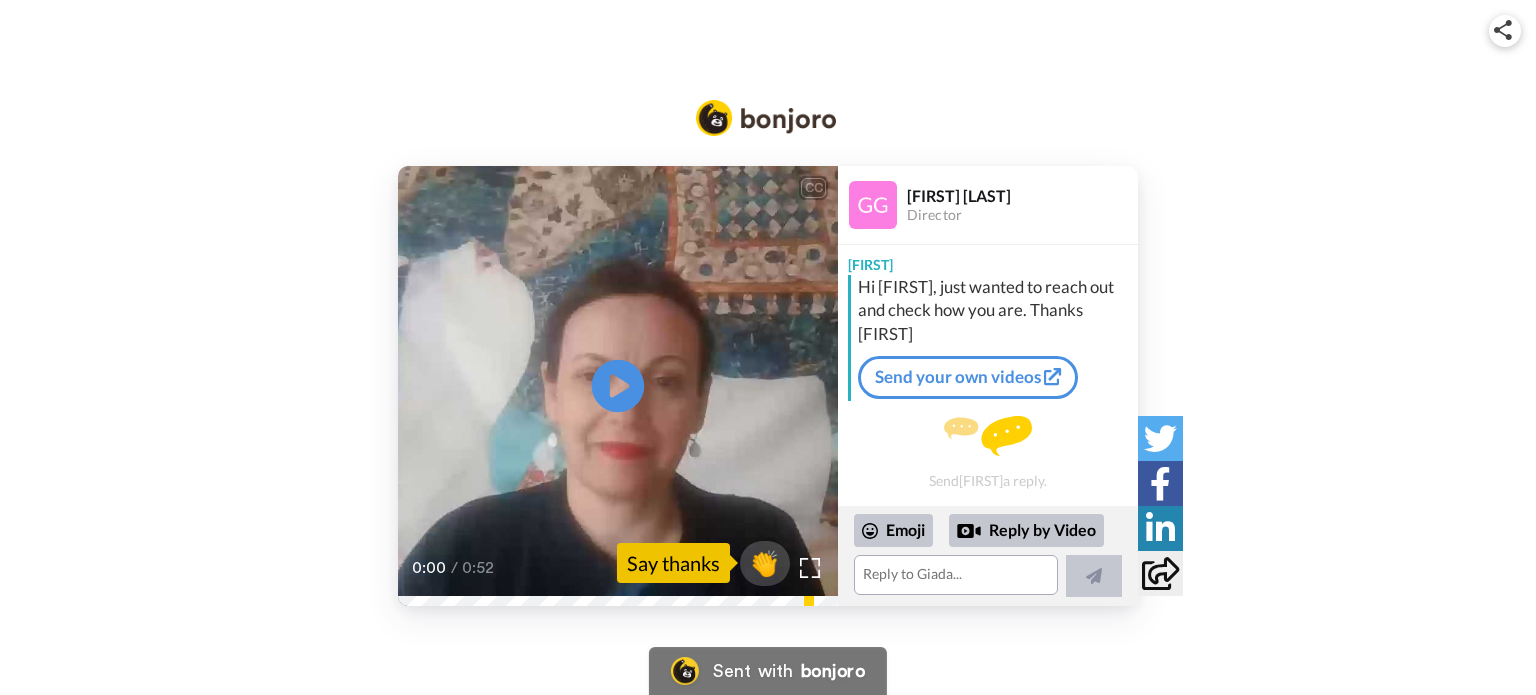 click on "Play/Pause" 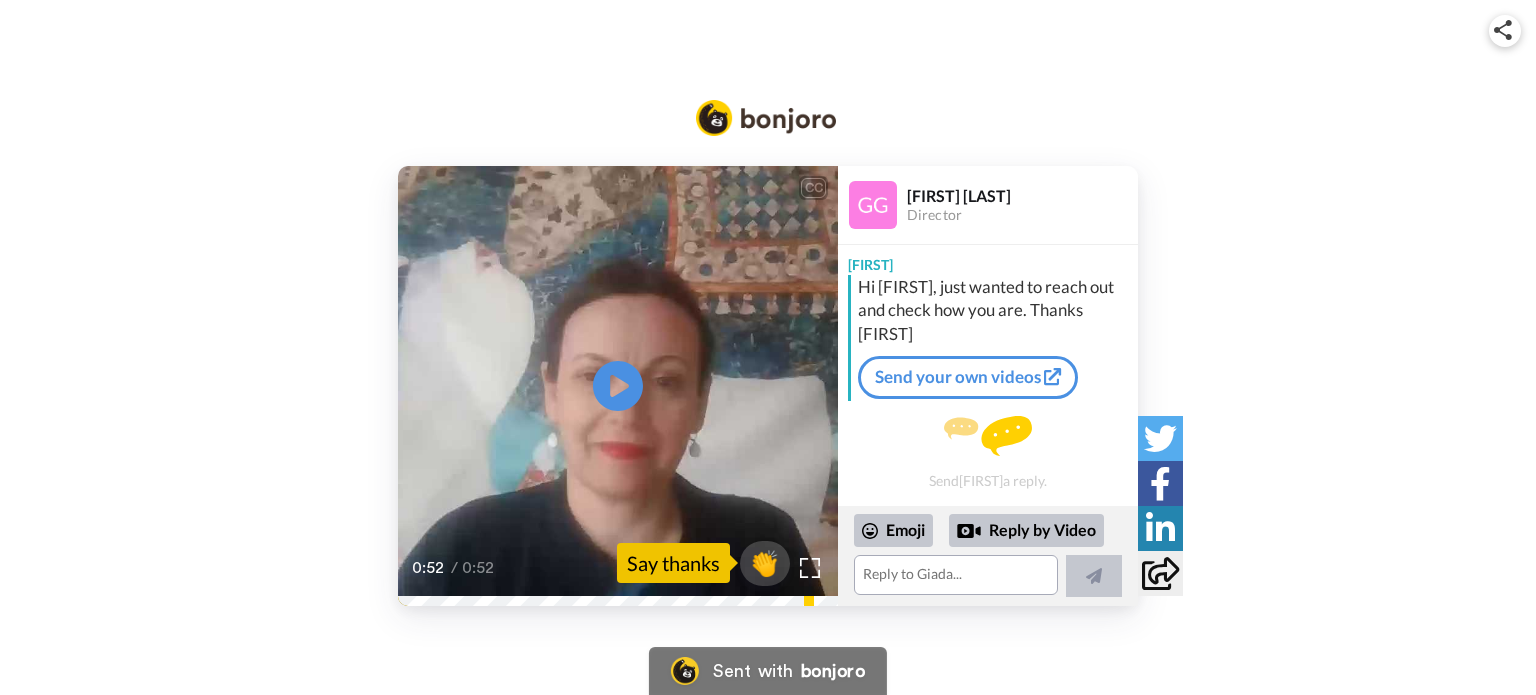 click at bounding box center [1160, 573] 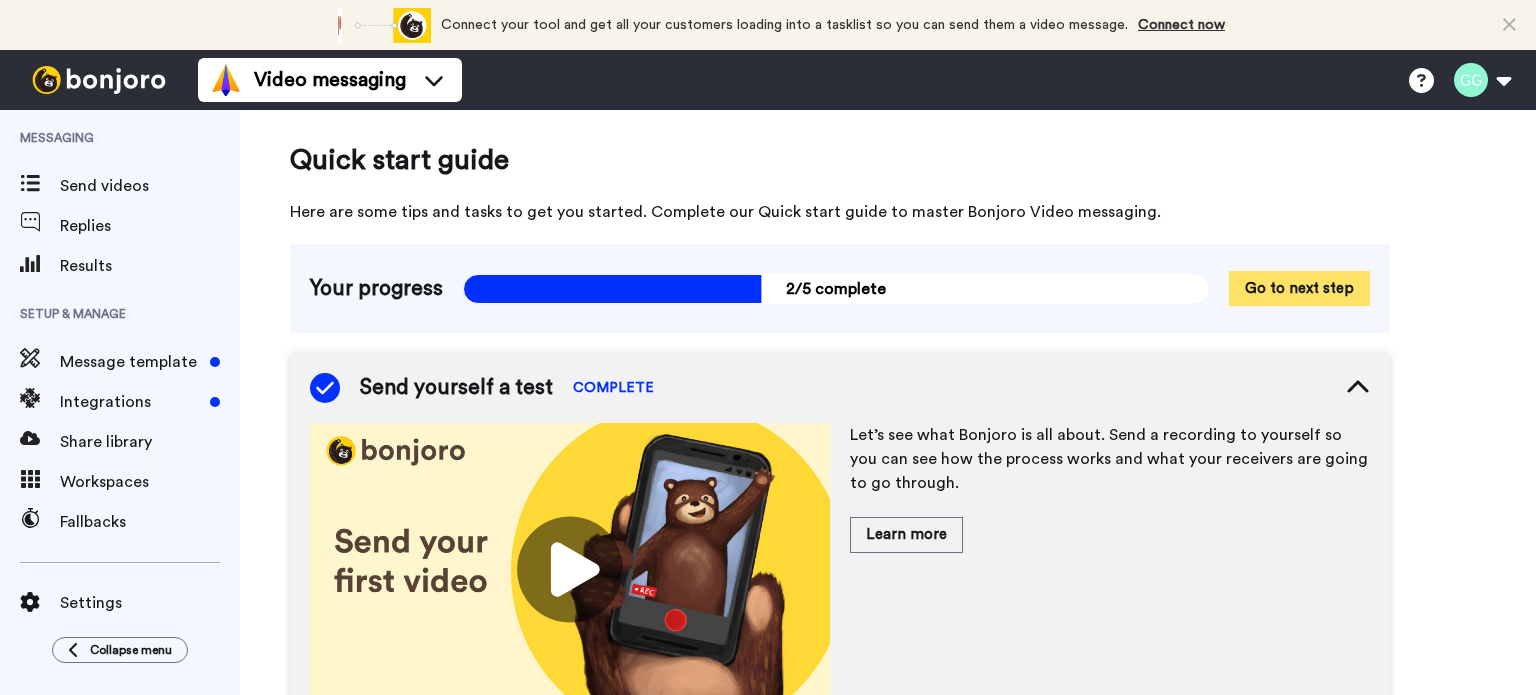 scroll, scrollTop: 0, scrollLeft: 0, axis: both 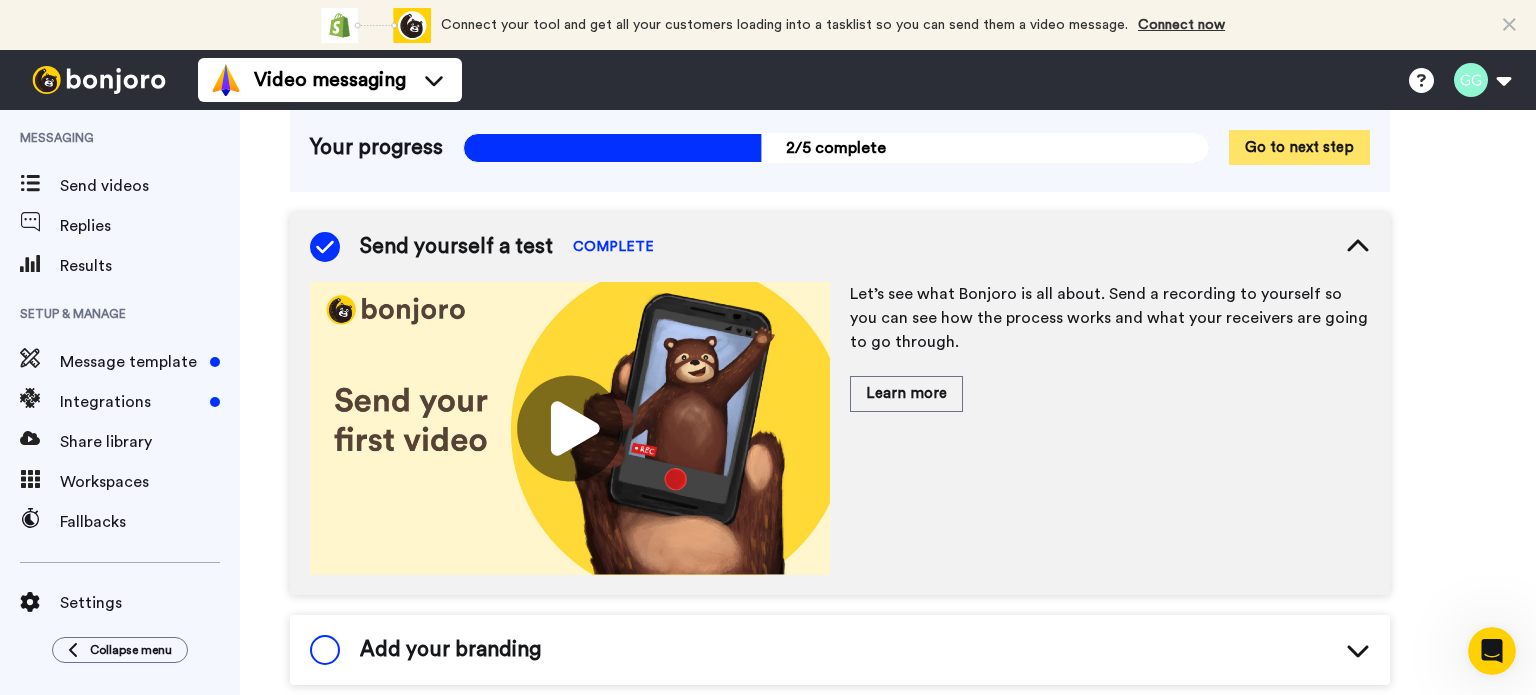 click on "Go to next step" at bounding box center (1299, 147) 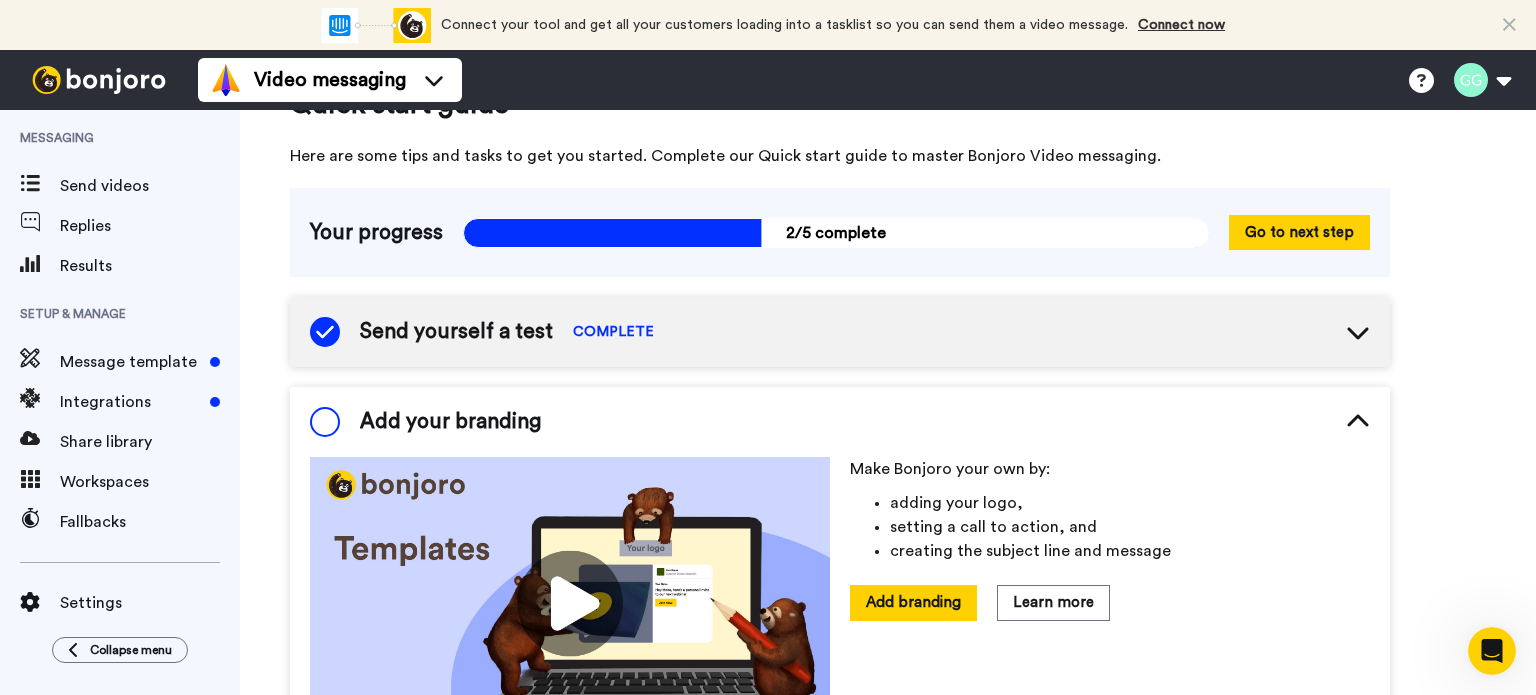 scroll, scrollTop: 0, scrollLeft: 0, axis: both 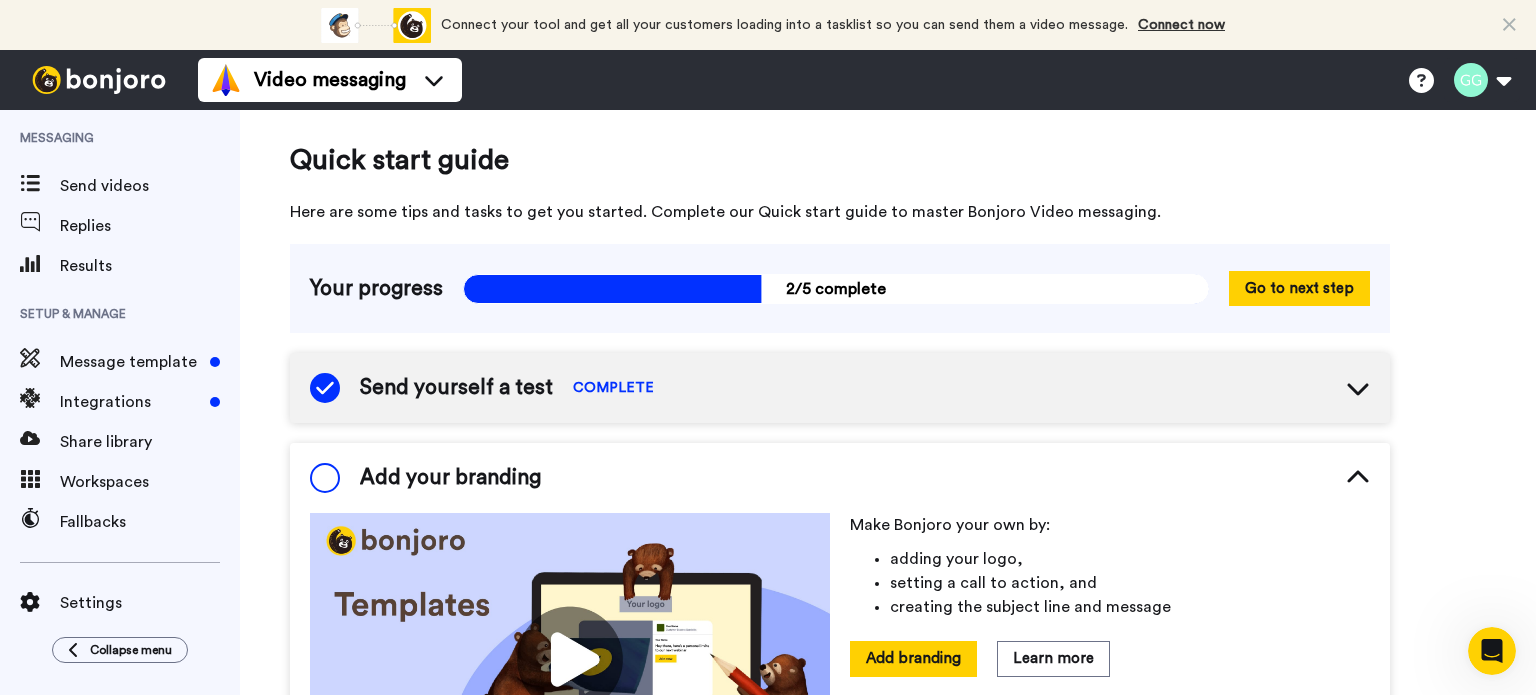 click on "Quick start guide Here are some tips and tasks to get you started. Complete our Quick start guide to master Bonjoro   Video messaging . Your progress 2/5 complete 2/5 complete Go to next step Send yourself a test COMPLETE Add your branding Make Bonjoro your own by:
adding your logo,
setting a call to action, and
creating the subject line and message
Add branding Learn more Improve deliverability by sending Bonjoro’s from your own email Add people to task list/Integrations Complete your profile COMPLETE Tips and guides Video tips for your customer funnel Wondering how you could use video more in your business? We have put together handy suggestions on subject lines, prompts, and call-to-actions to use in your own videos. Read more Be inspired by our customers Want to make some serious revenue with video? Learn how Bonjoro has been used by over 30,000 companies across the world helping them growth their businesses with video. Read more See what you can do with Bonjoro Watch now" at bounding box center (888, 887) 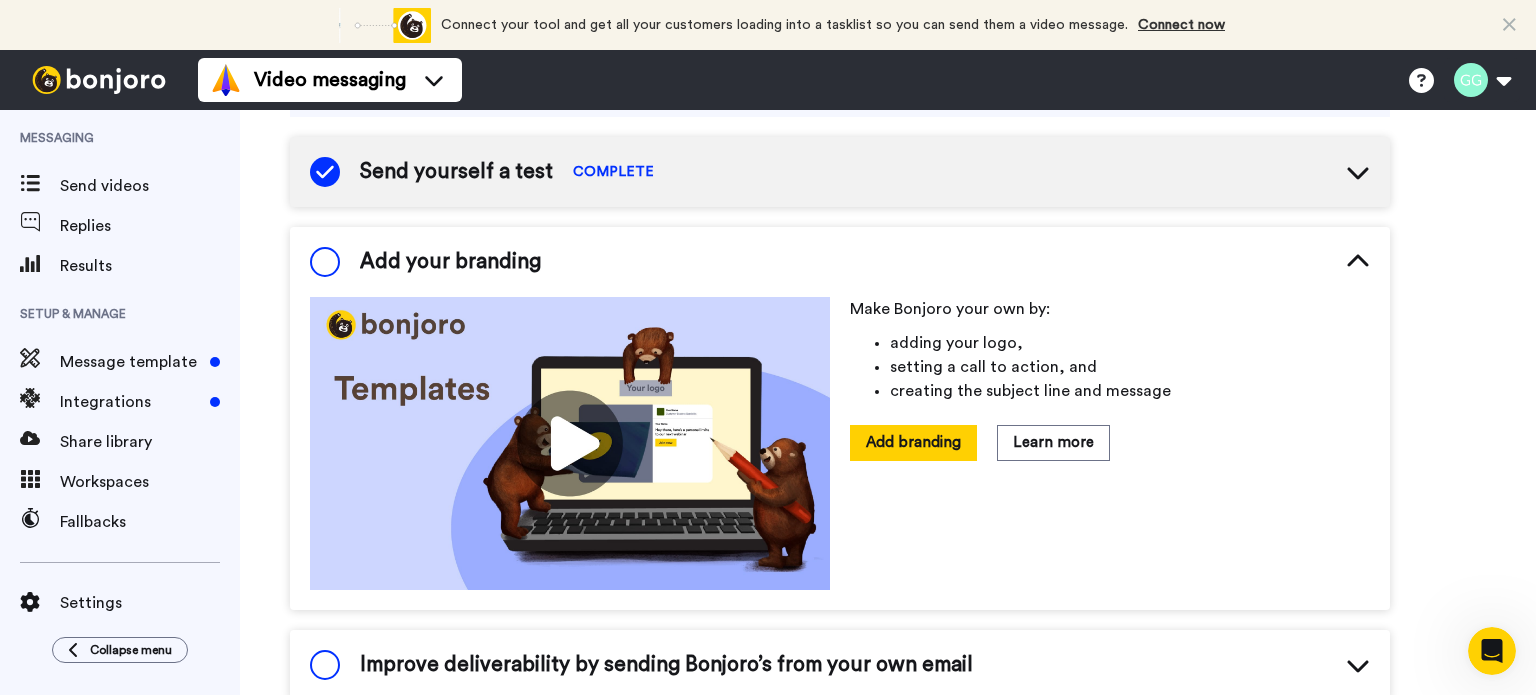 scroll, scrollTop: 233, scrollLeft: 0, axis: vertical 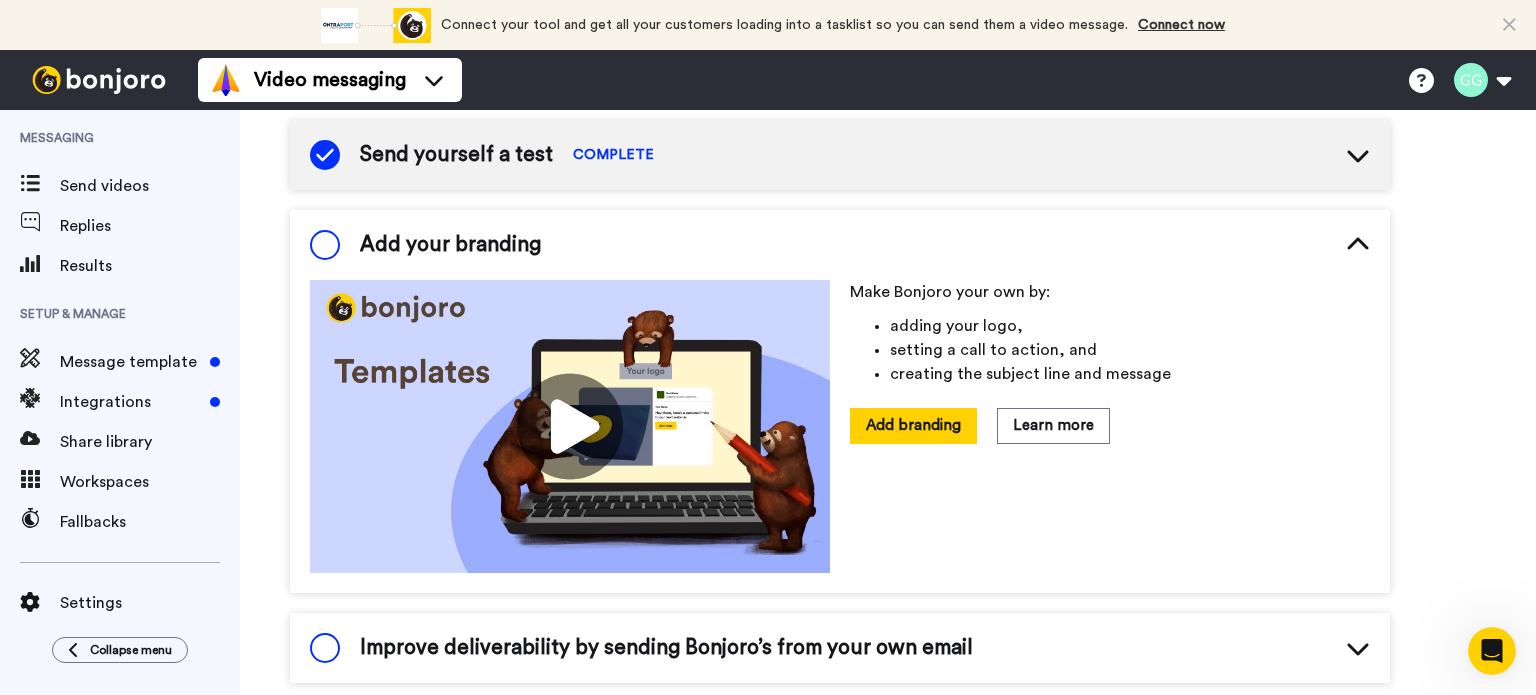 click on "Quick start guide Here are some tips and tasks to get you started. Complete our Quick start guide to master Bonjoro   Video messaging . Your progress 2/5 complete 2/5 complete Go to next step Send yourself a test COMPLETE Add your branding Make Bonjoro your own by:
adding your logo,
setting a call to action, and
creating the subject line and message
Add branding Learn more Improve deliverability by sending Bonjoro’s from your own email Add people to task list/Integrations Complete your profile COMPLETE Tips and guides Video tips for your customer funnel Wondering how you could use video more in your business? We have put together handy suggestions on subject lines, prompts, and call-to-actions to use in your own videos. Read more Be inspired by our customers Want to make some serious revenue with video? Learn how Bonjoro has been used by over 30,000 companies across the world helping them growth their businesses with video. Read more See what you can do with Bonjoro Watch now" at bounding box center [888, 654] 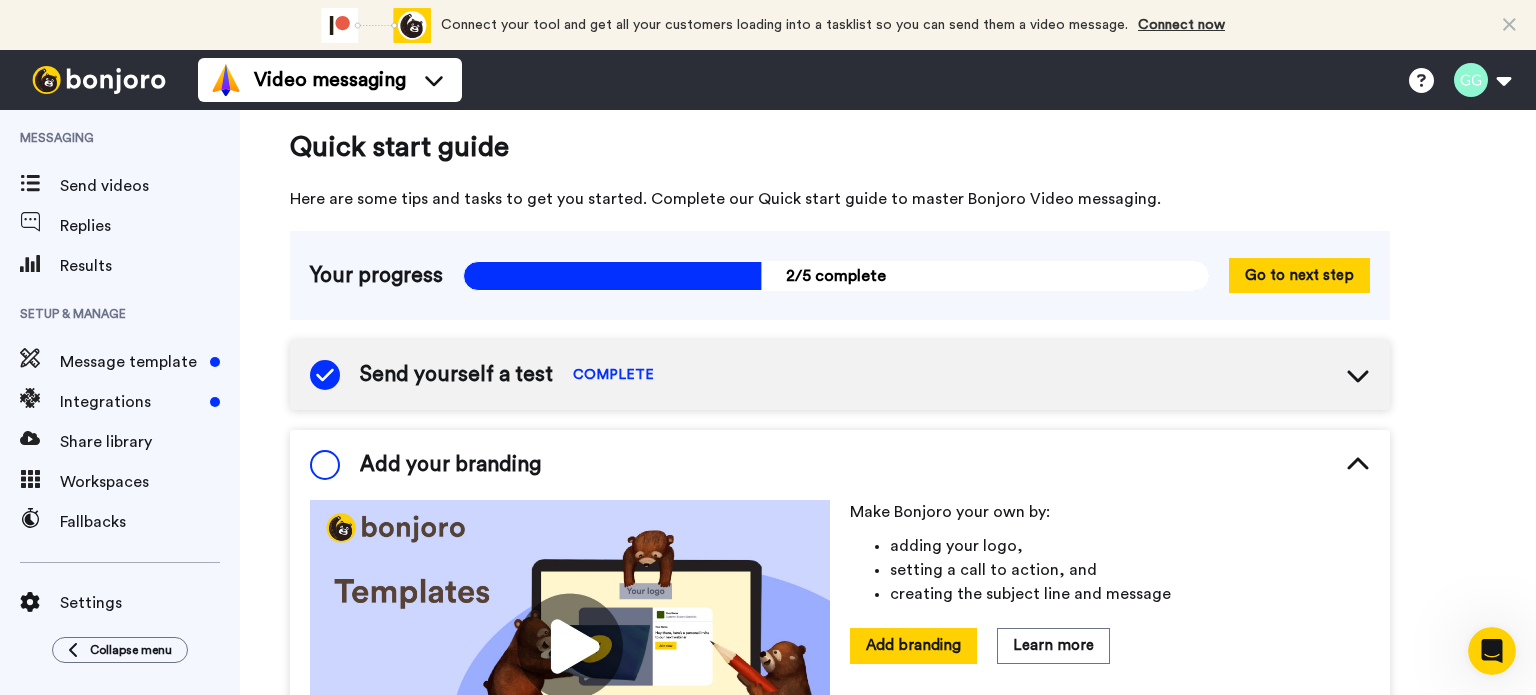 scroll, scrollTop: 0, scrollLeft: 0, axis: both 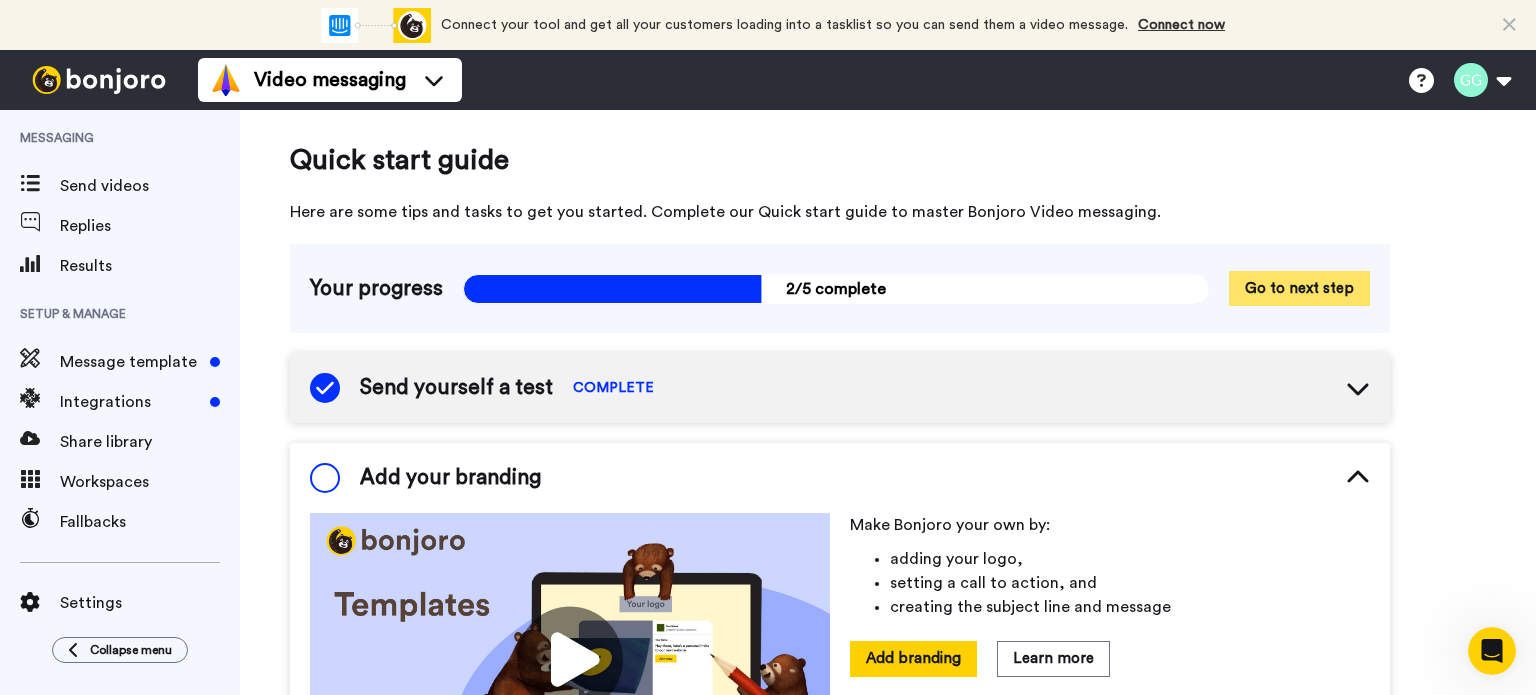 click on "Go to next step" at bounding box center [1299, 288] 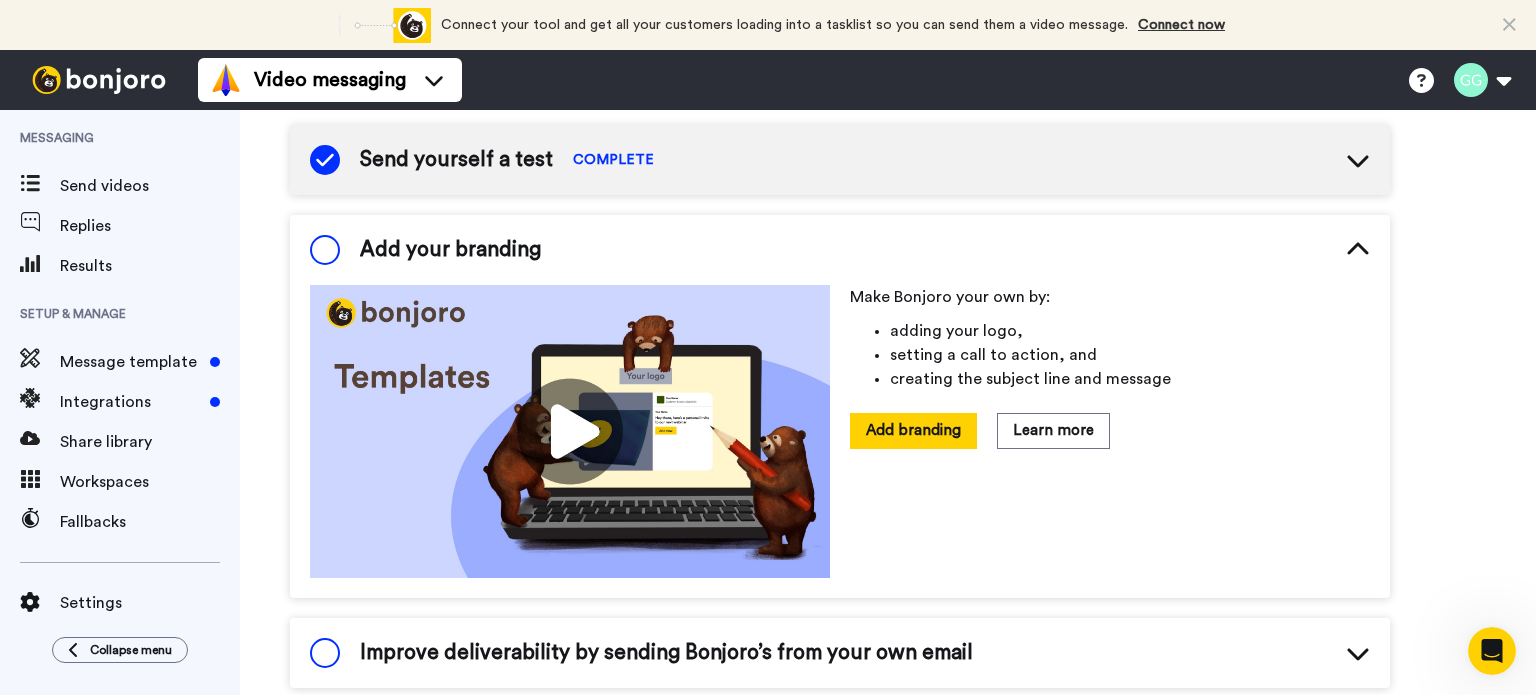 scroll, scrollTop: 232, scrollLeft: 0, axis: vertical 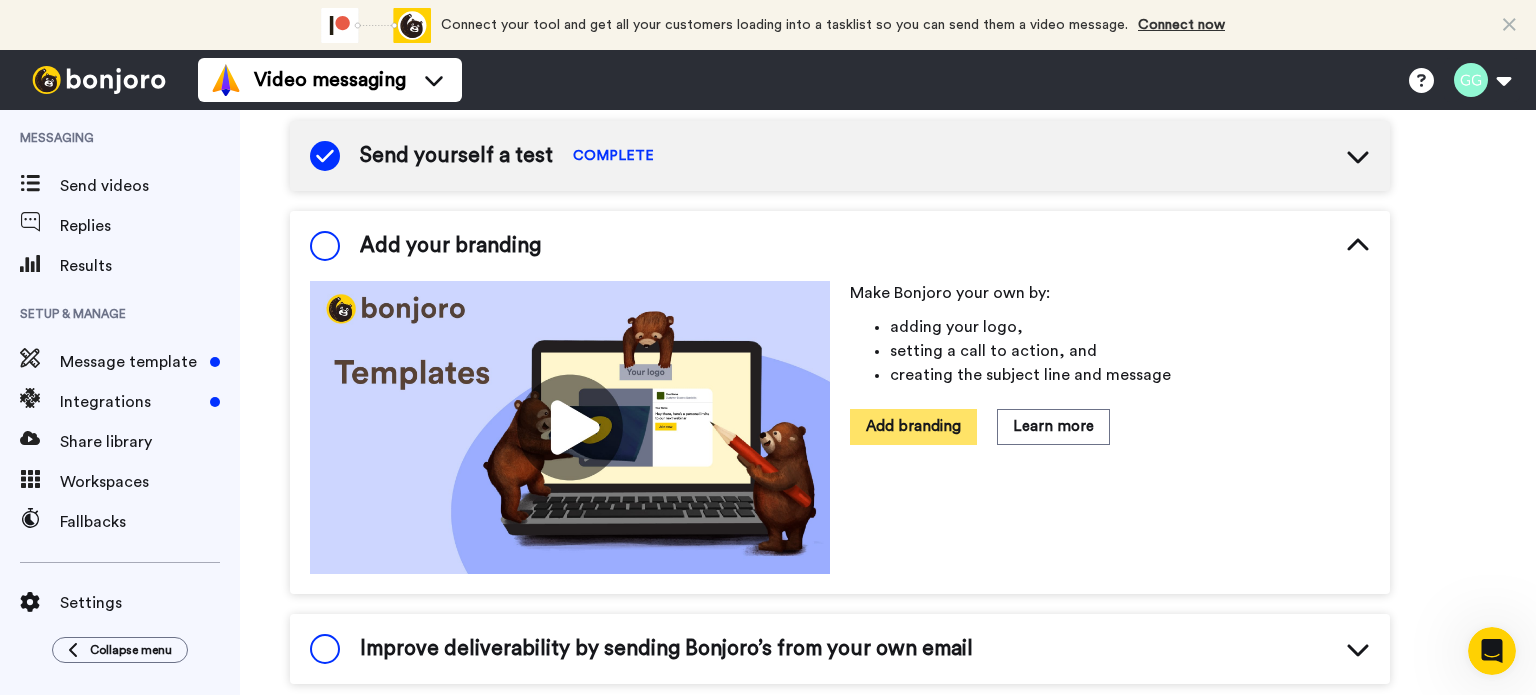 click on "Add branding" at bounding box center (913, 426) 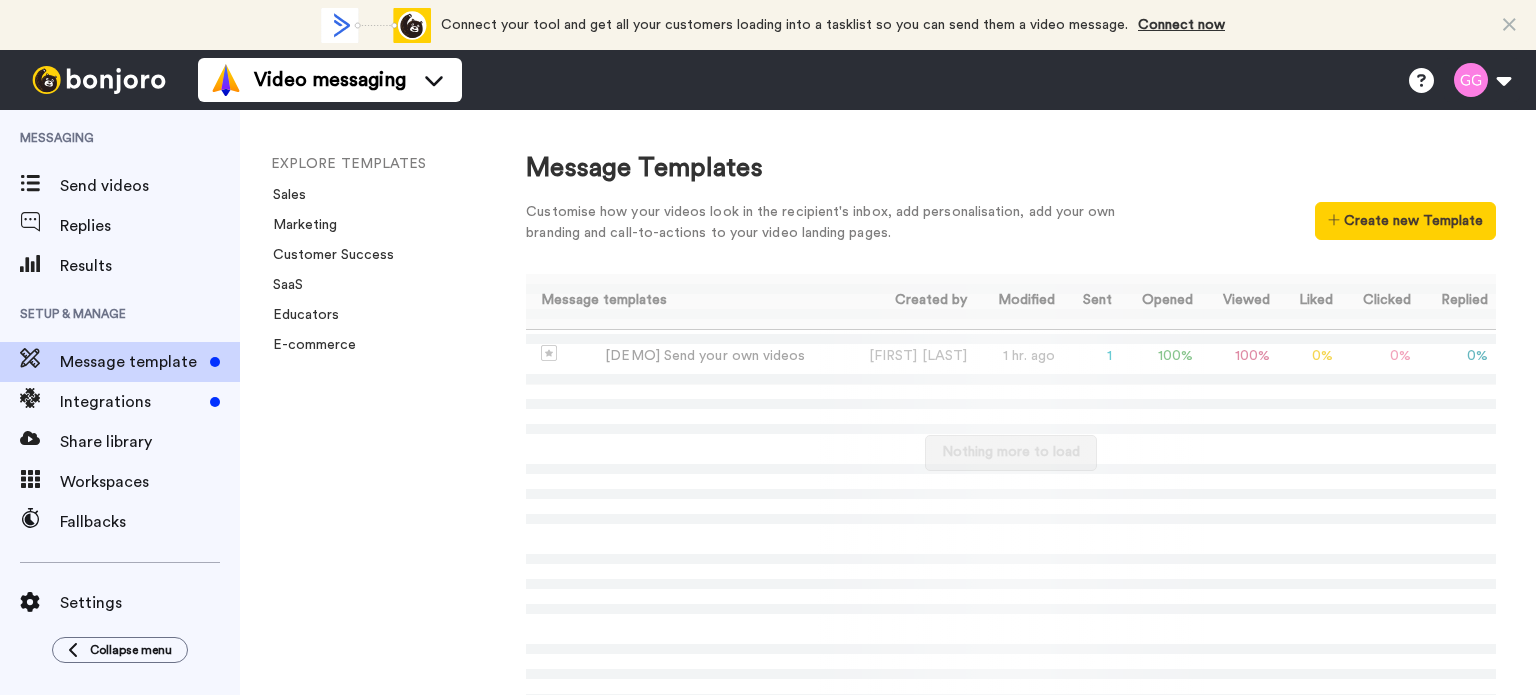 scroll, scrollTop: 0, scrollLeft: 0, axis: both 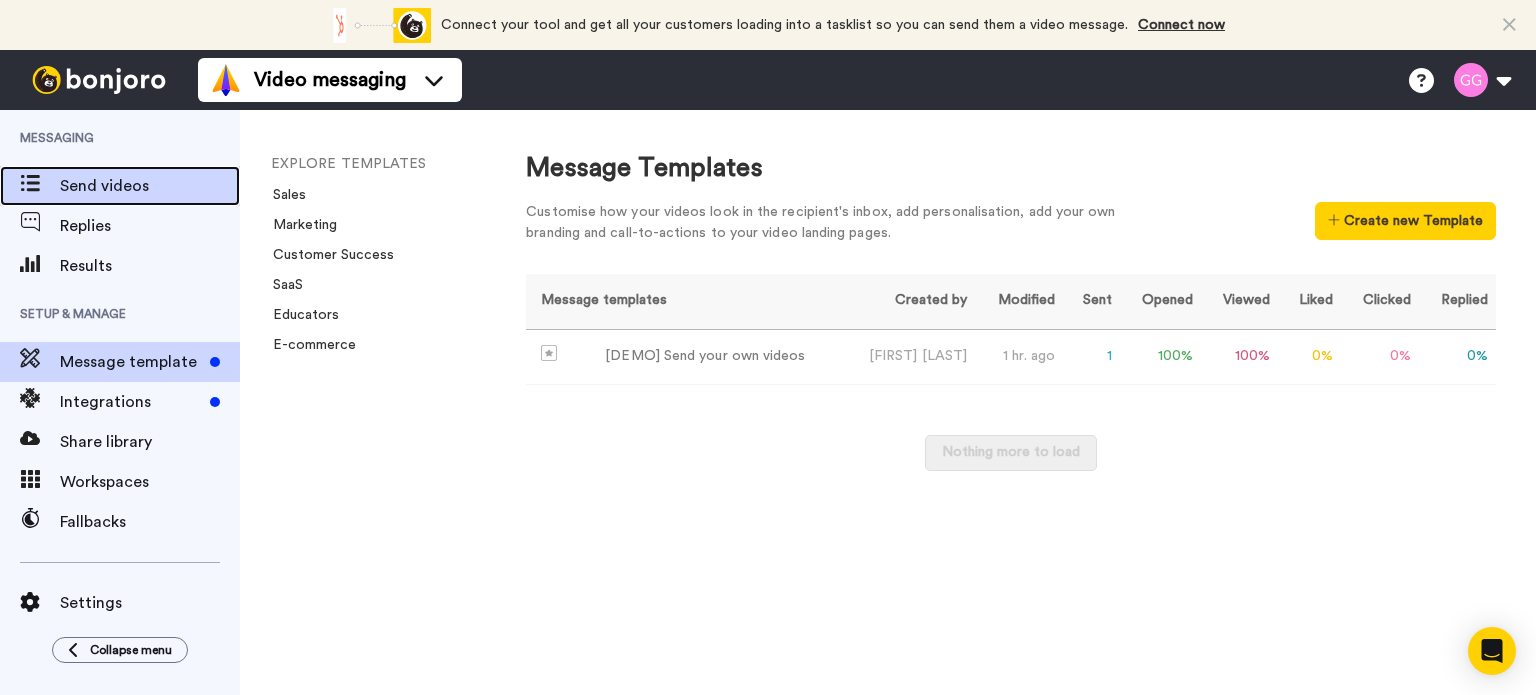 click on "Send videos" at bounding box center (150, 186) 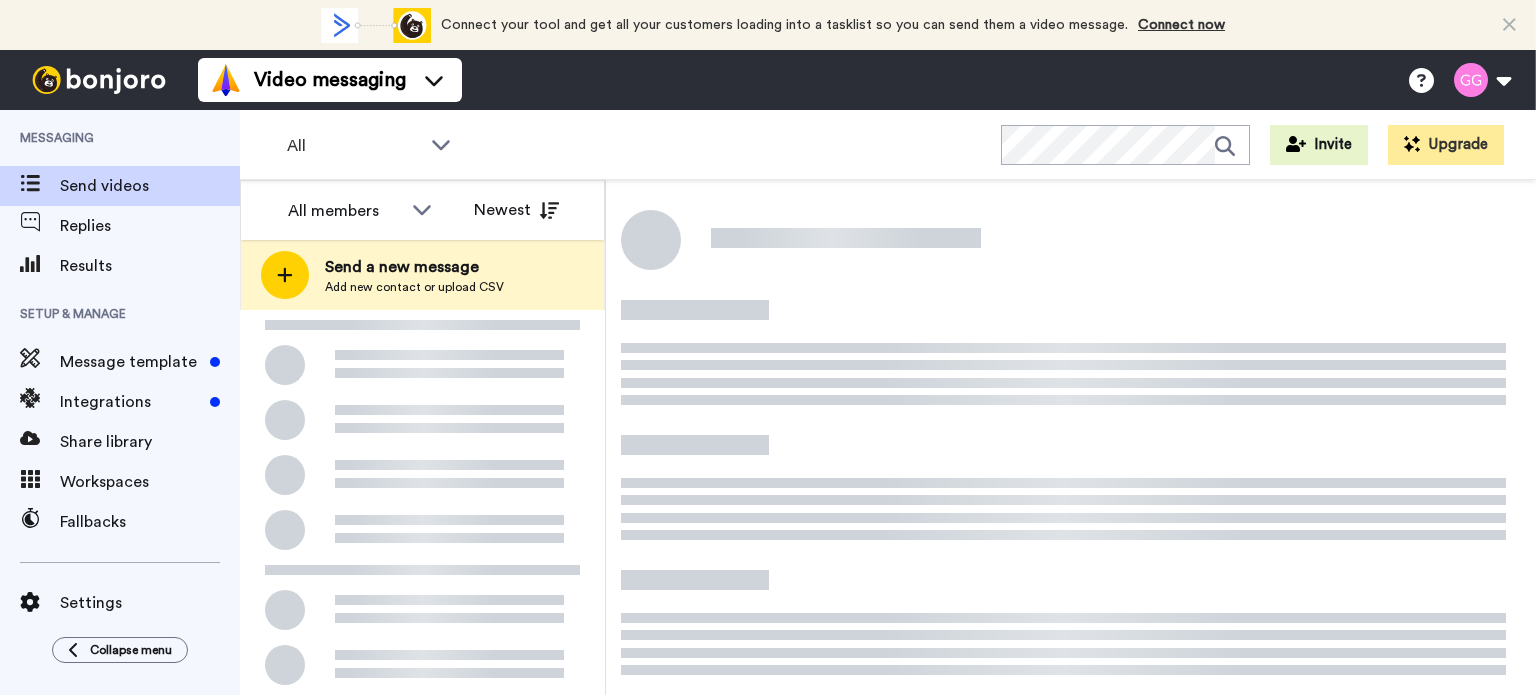 scroll, scrollTop: 0, scrollLeft: 0, axis: both 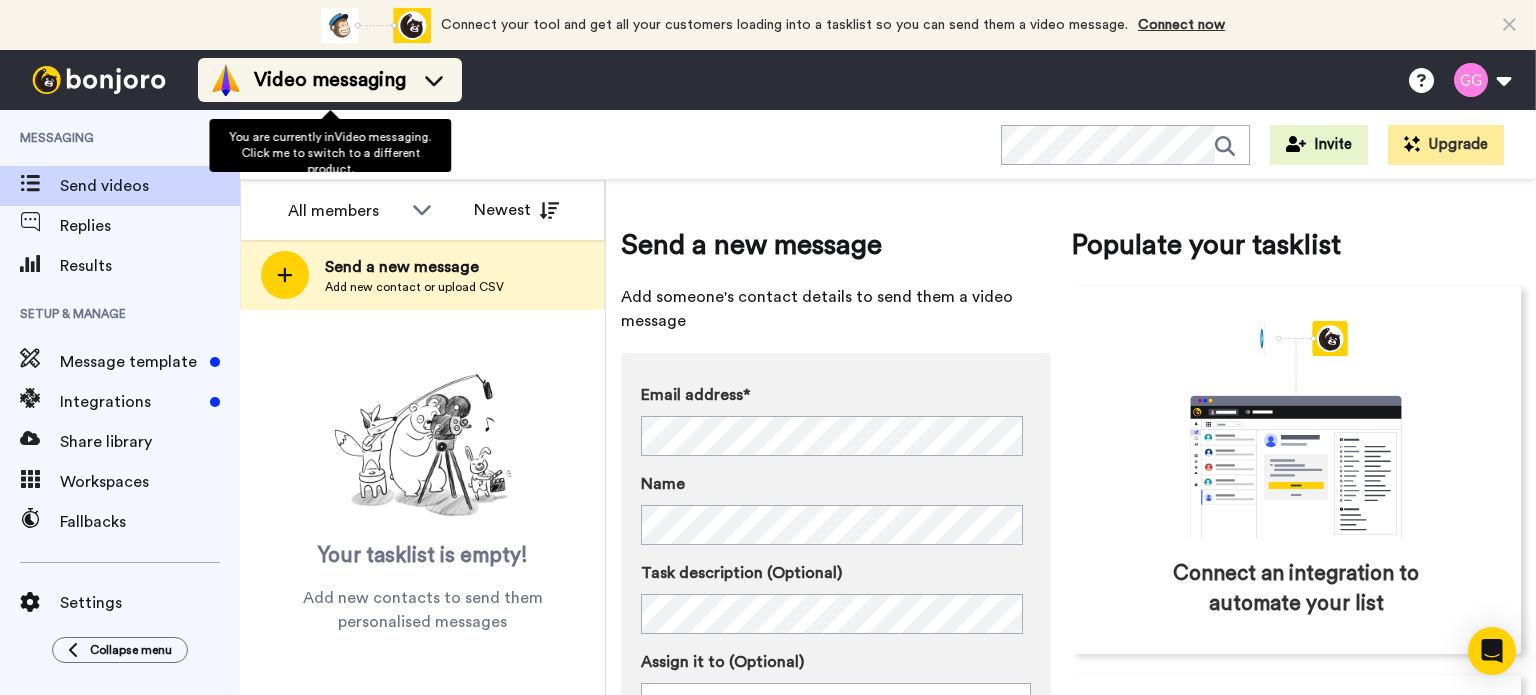 click 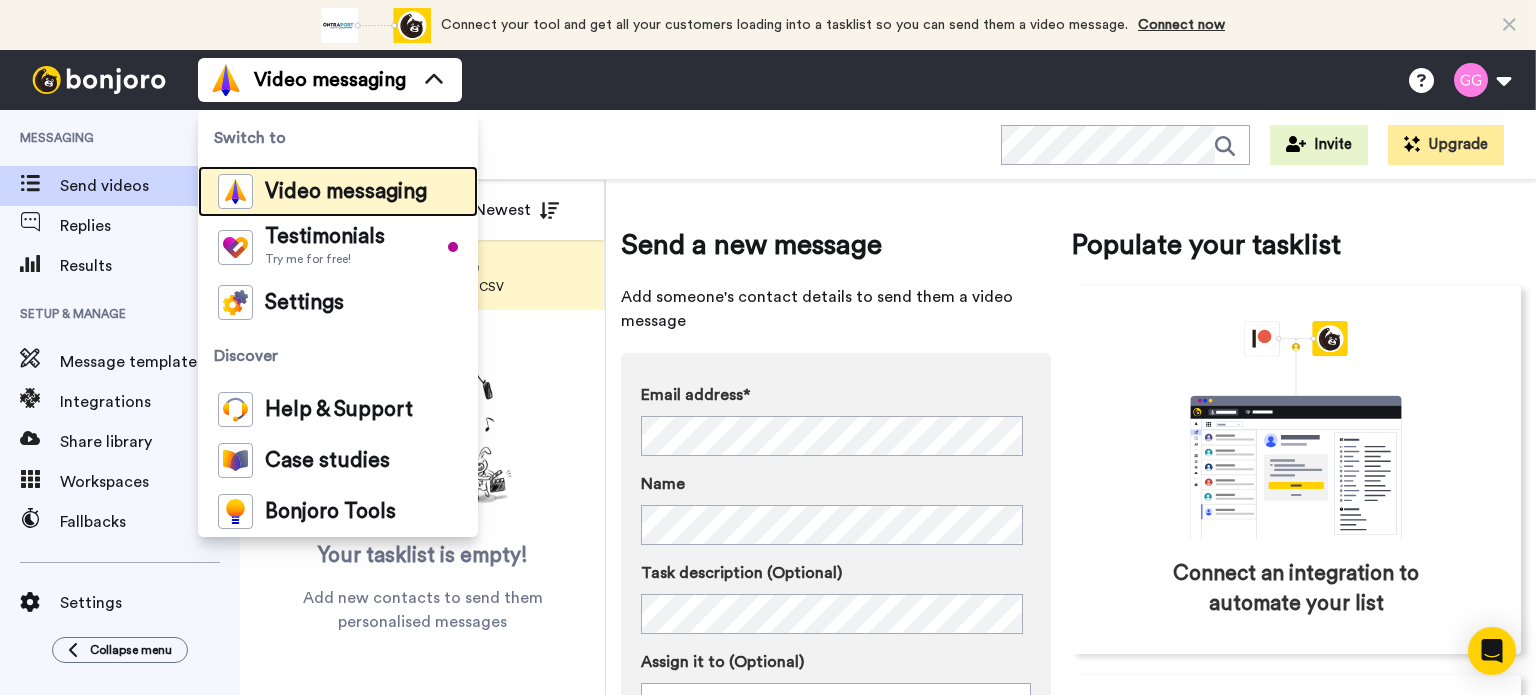 click on "Video messaging" at bounding box center [346, 192] 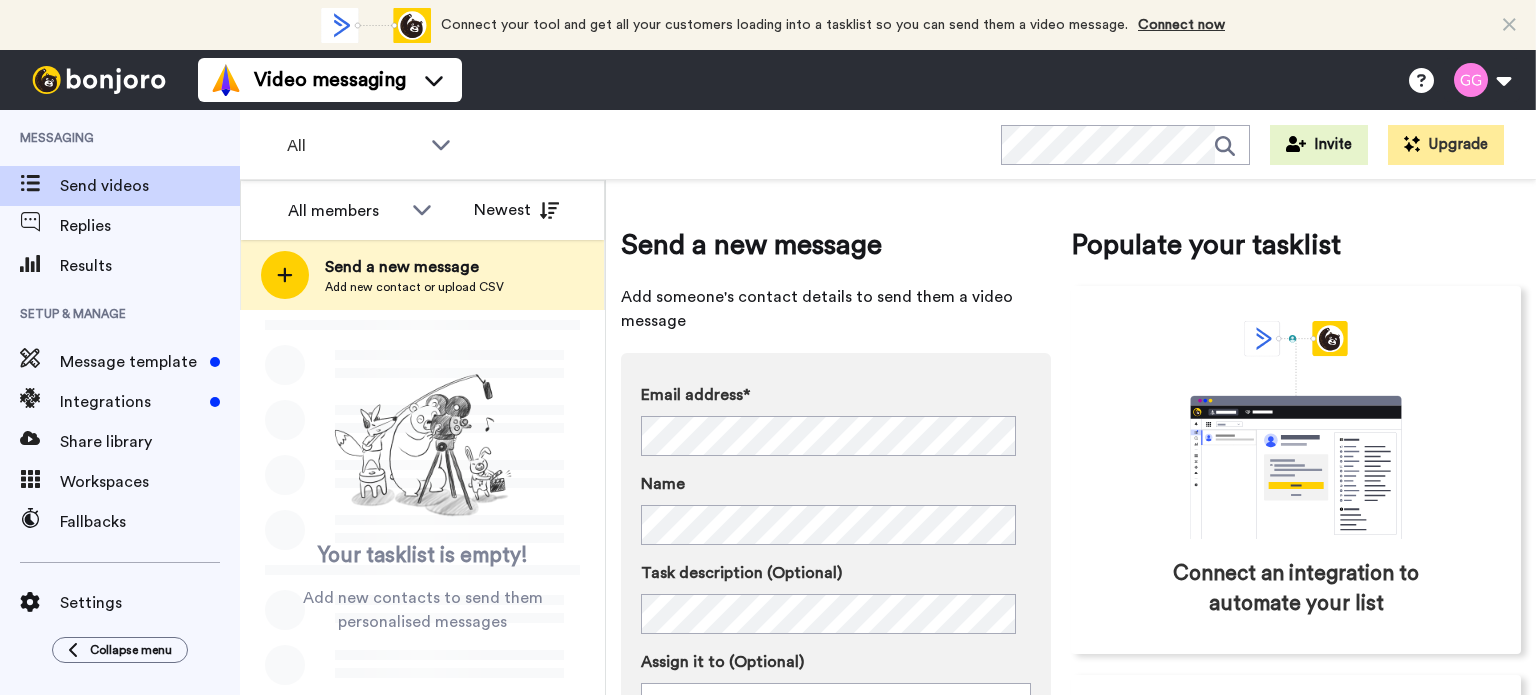 scroll, scrollTop: 0, scrollLeft: 0, axis: both 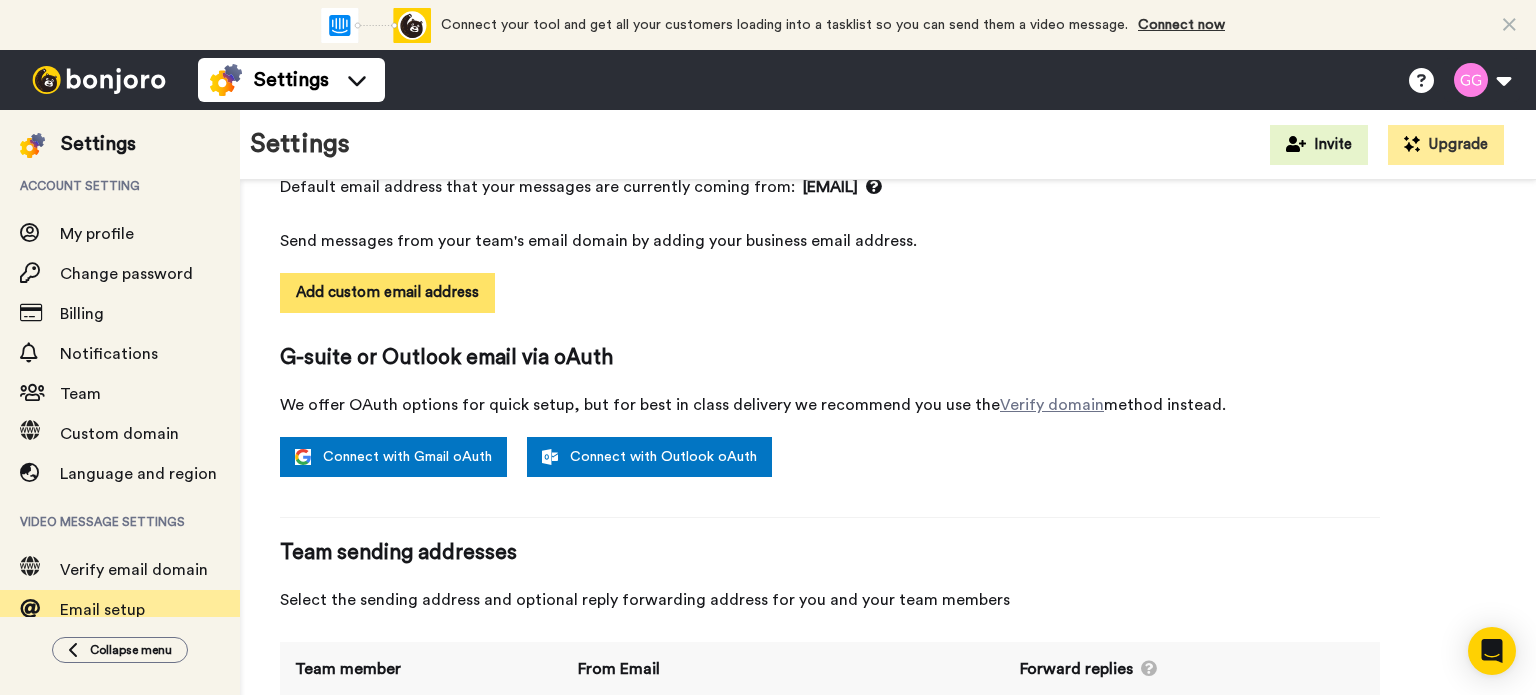 click on "Add custom email address" at bounding box center (387, 293) 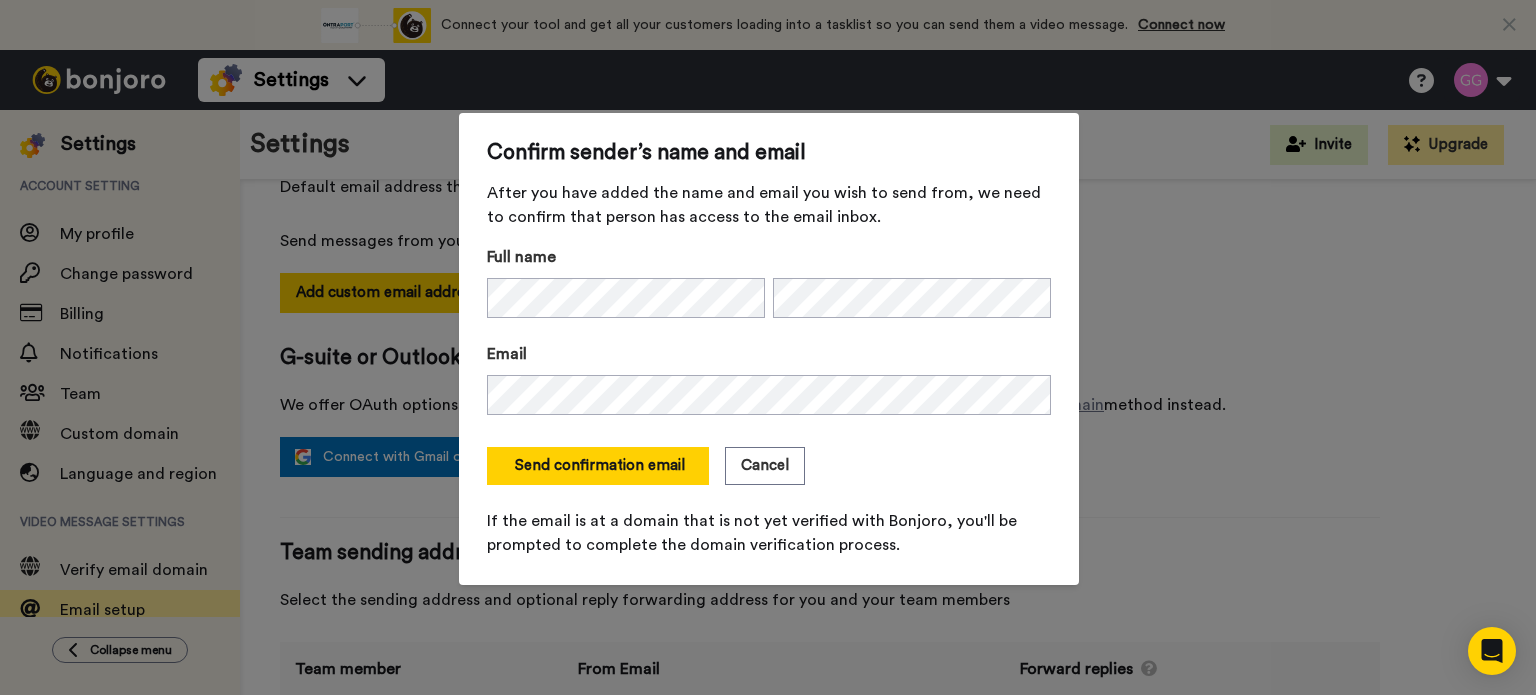 click on "Send confirmation email    Cancel" at bounding box center [769, 466] 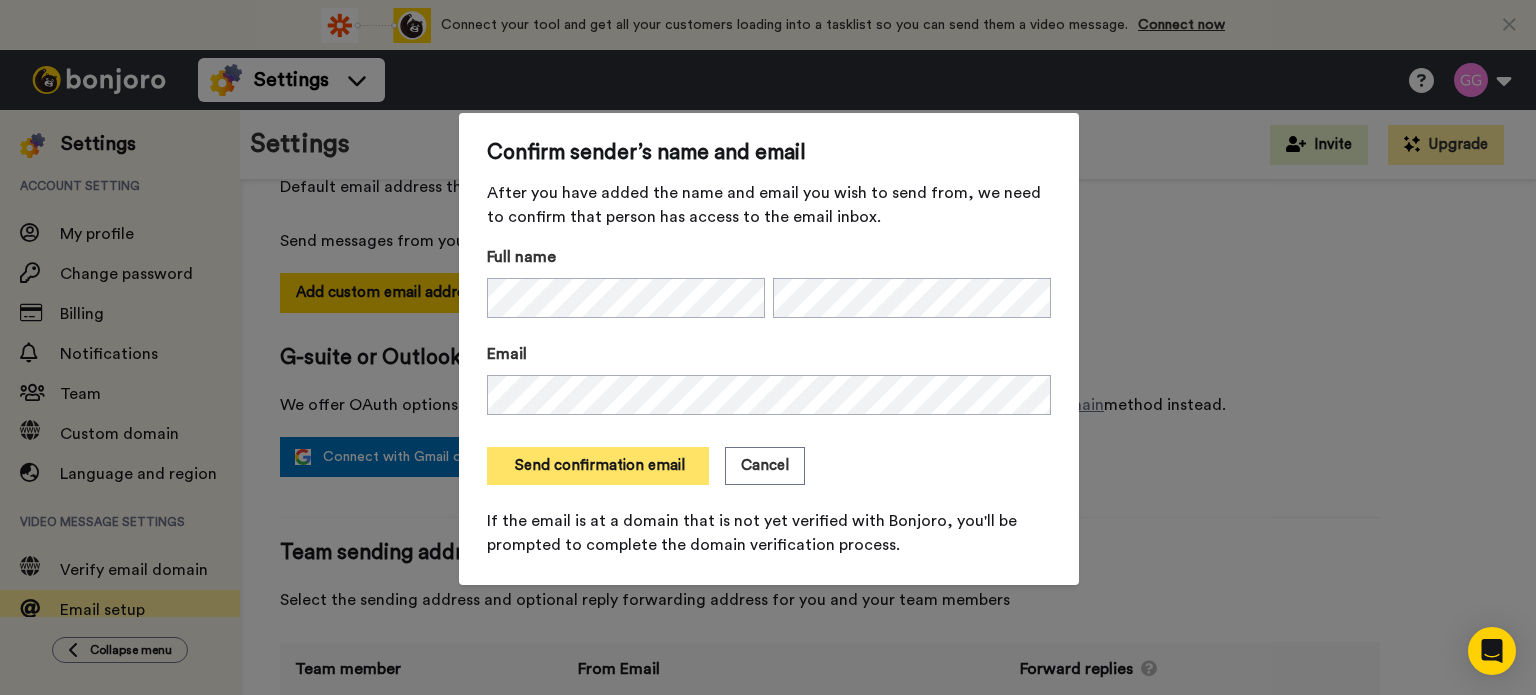 click on "Send confirmation email" at bounding box center (598, 466) 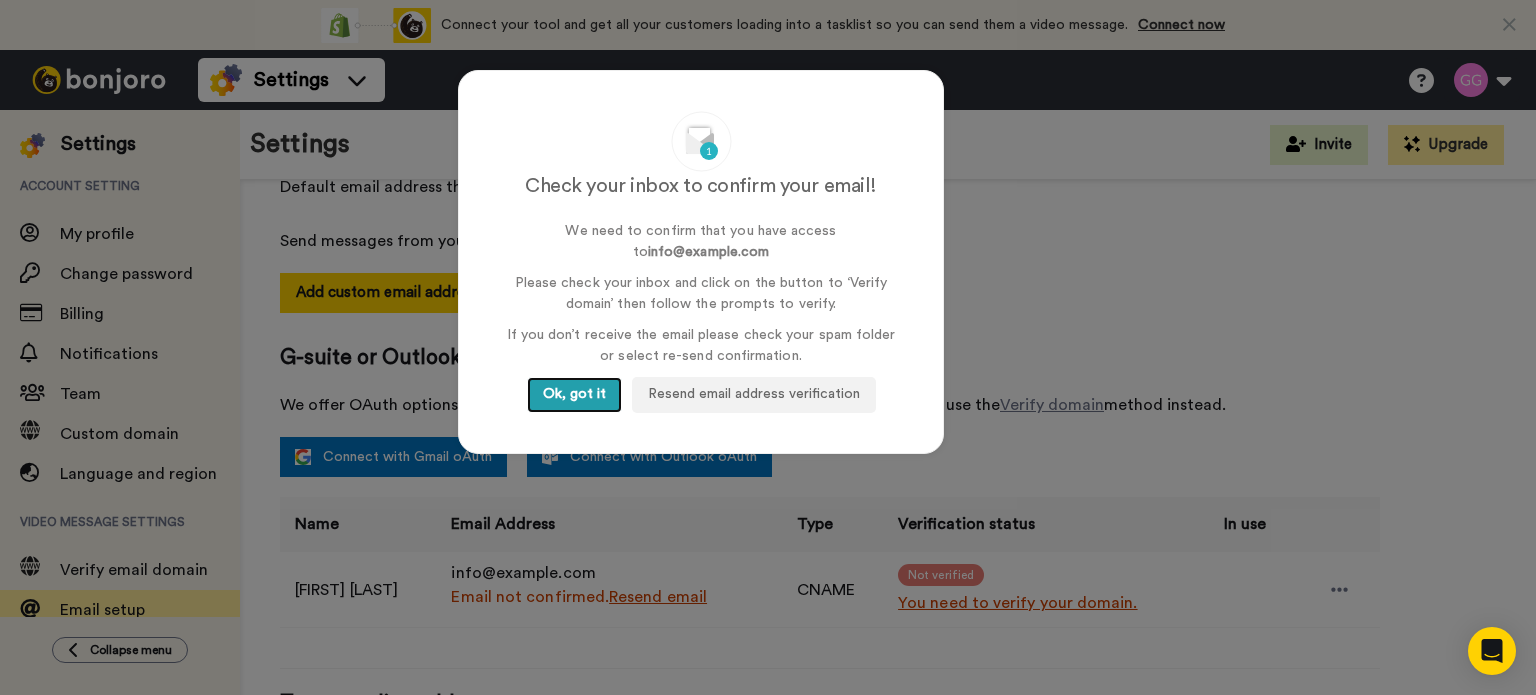 click on "Ok, got it" at bounding box center (574, 395) 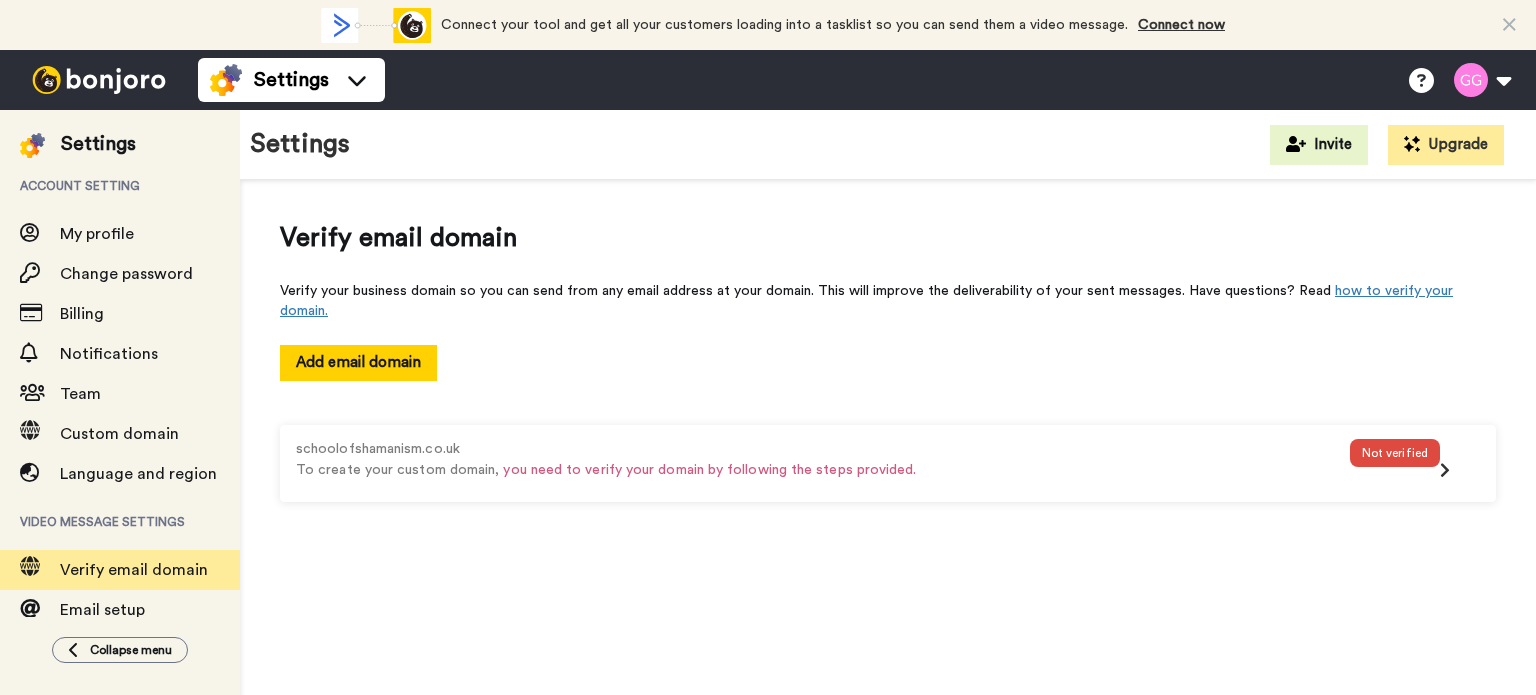 scroll, scrollTop: 0, scrollLeft: 0, axis: both 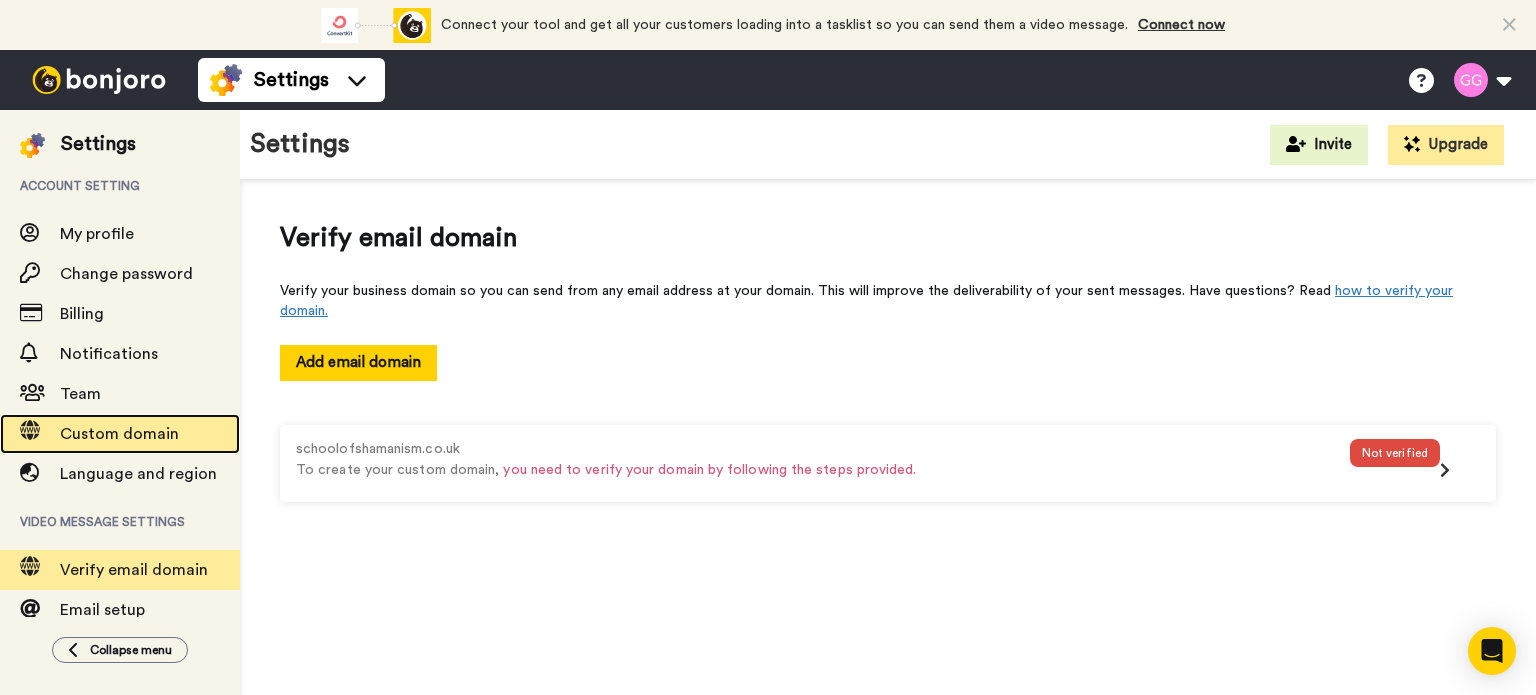 click on "Custom domain" at bounding box center [119, 434] 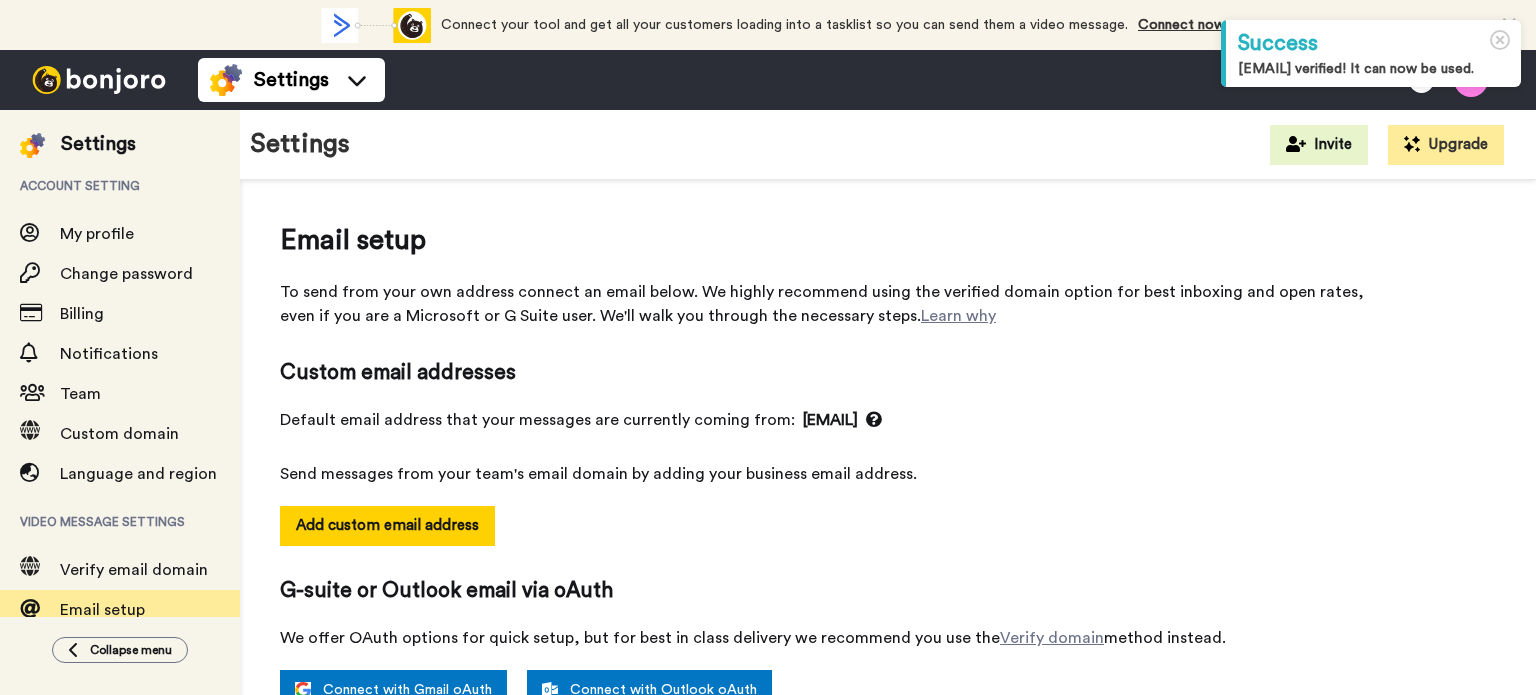 scroll, scrollTop: 0, scrollLeft: 0, axis: both 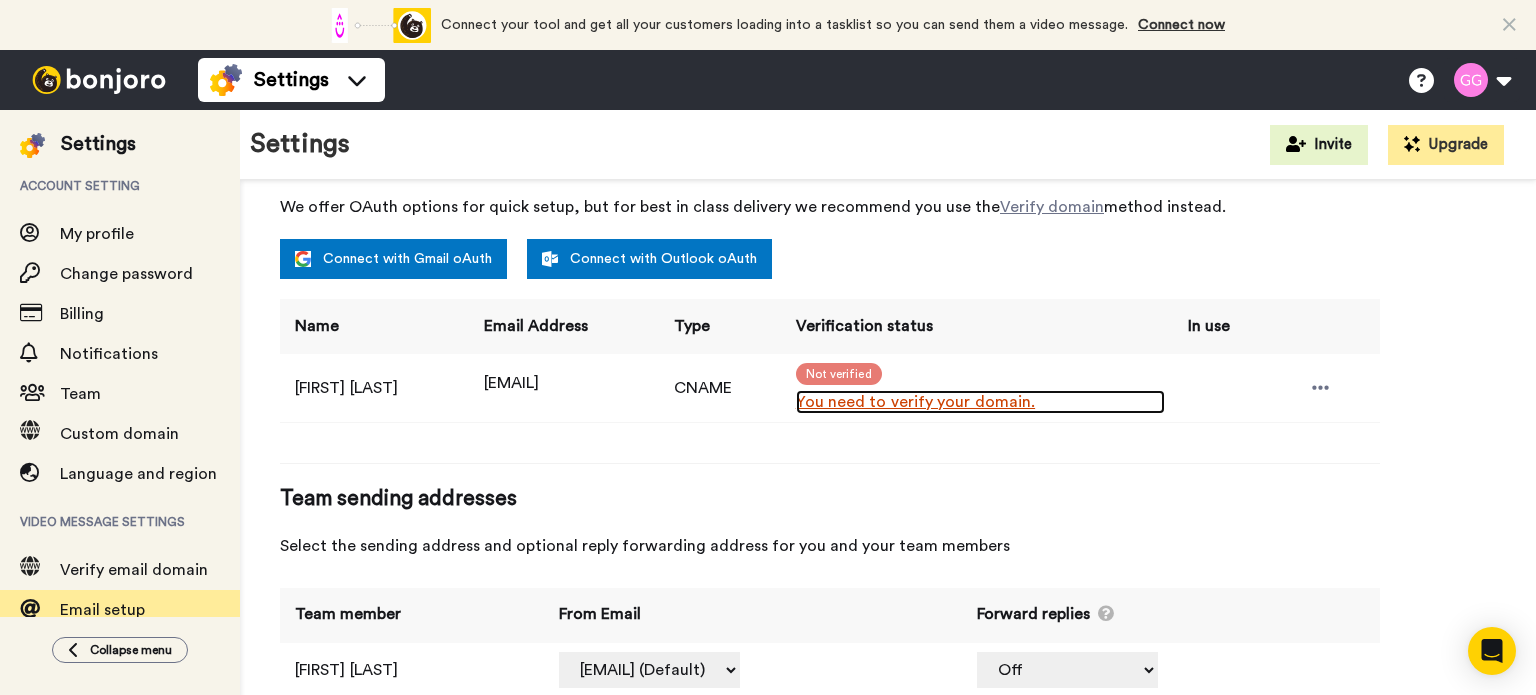 click on "You need to verify your domain." at bounding box center [981, 402] 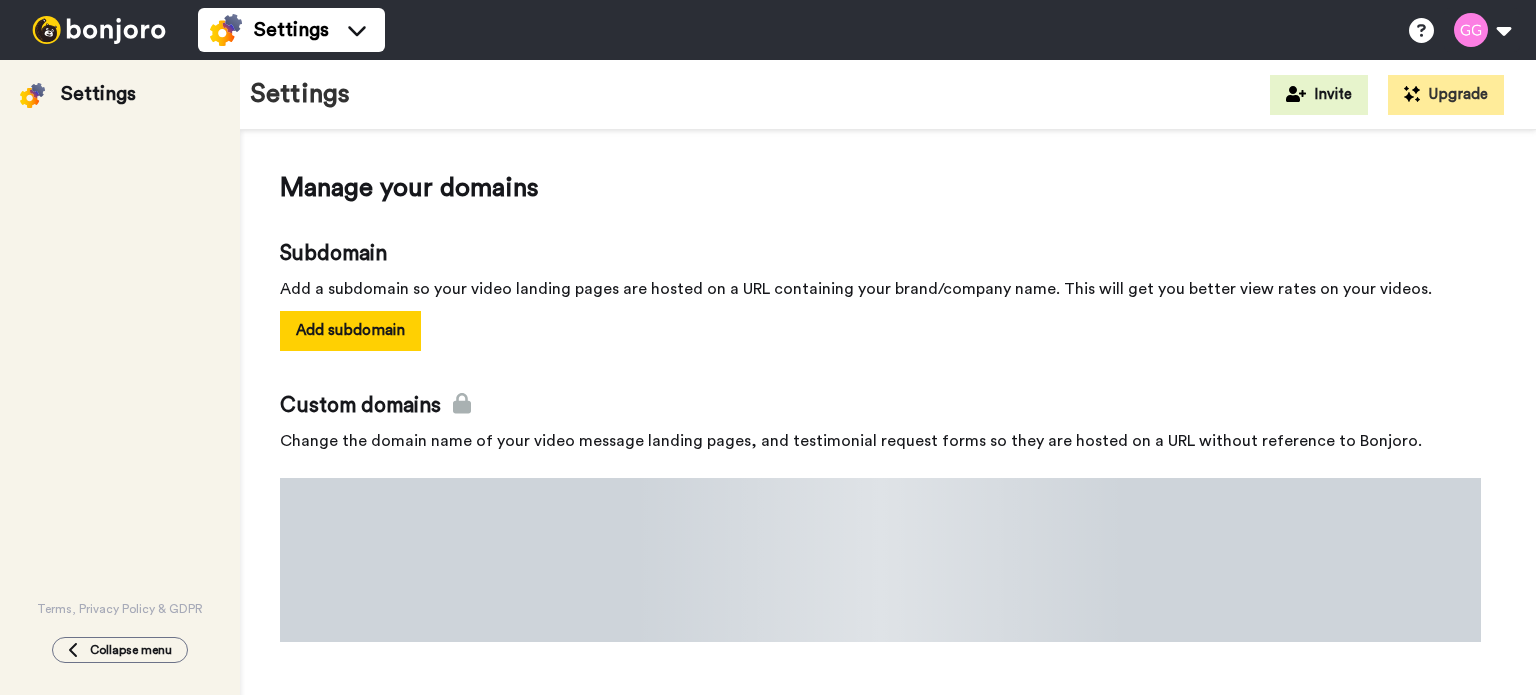 scroll, scrollTop: 0, scrollLeft: 0, axis: both 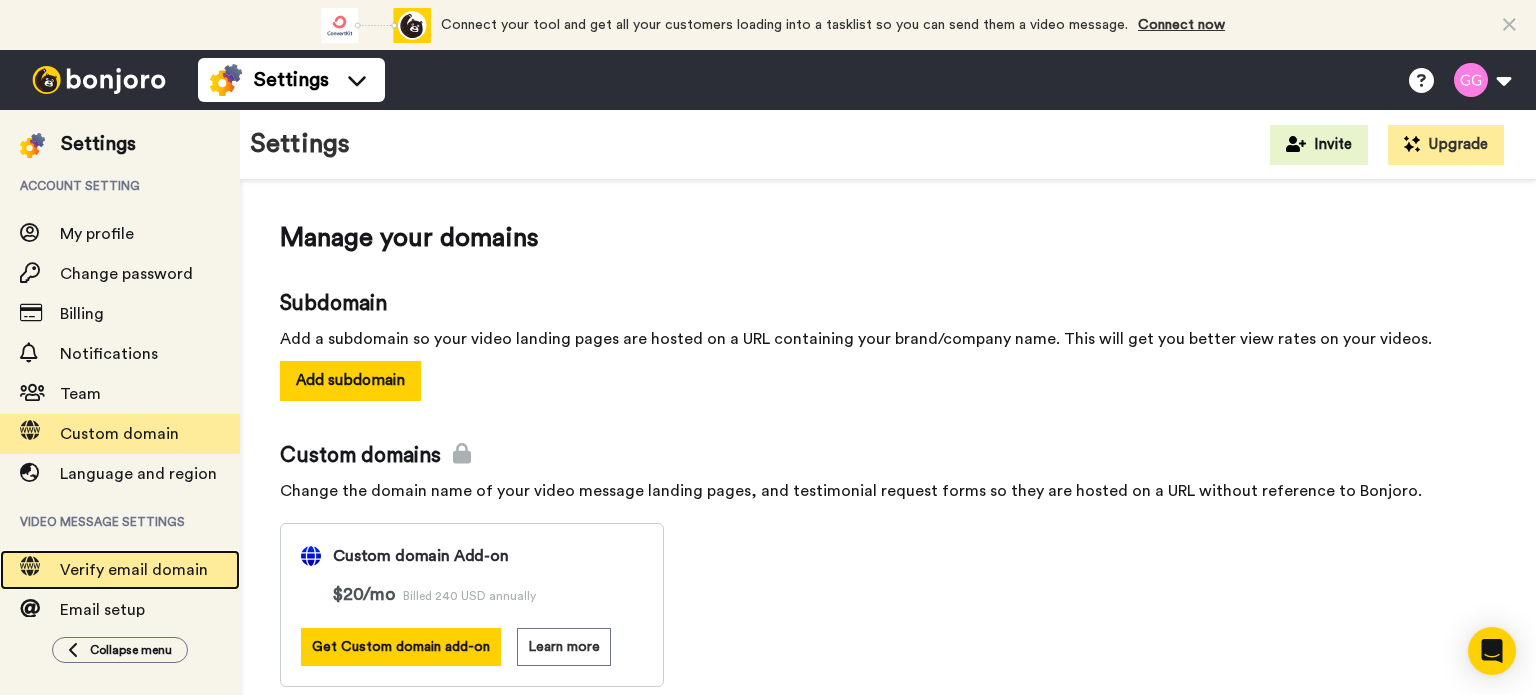 click on "Verify email domain" at bounding box center [134, 570] 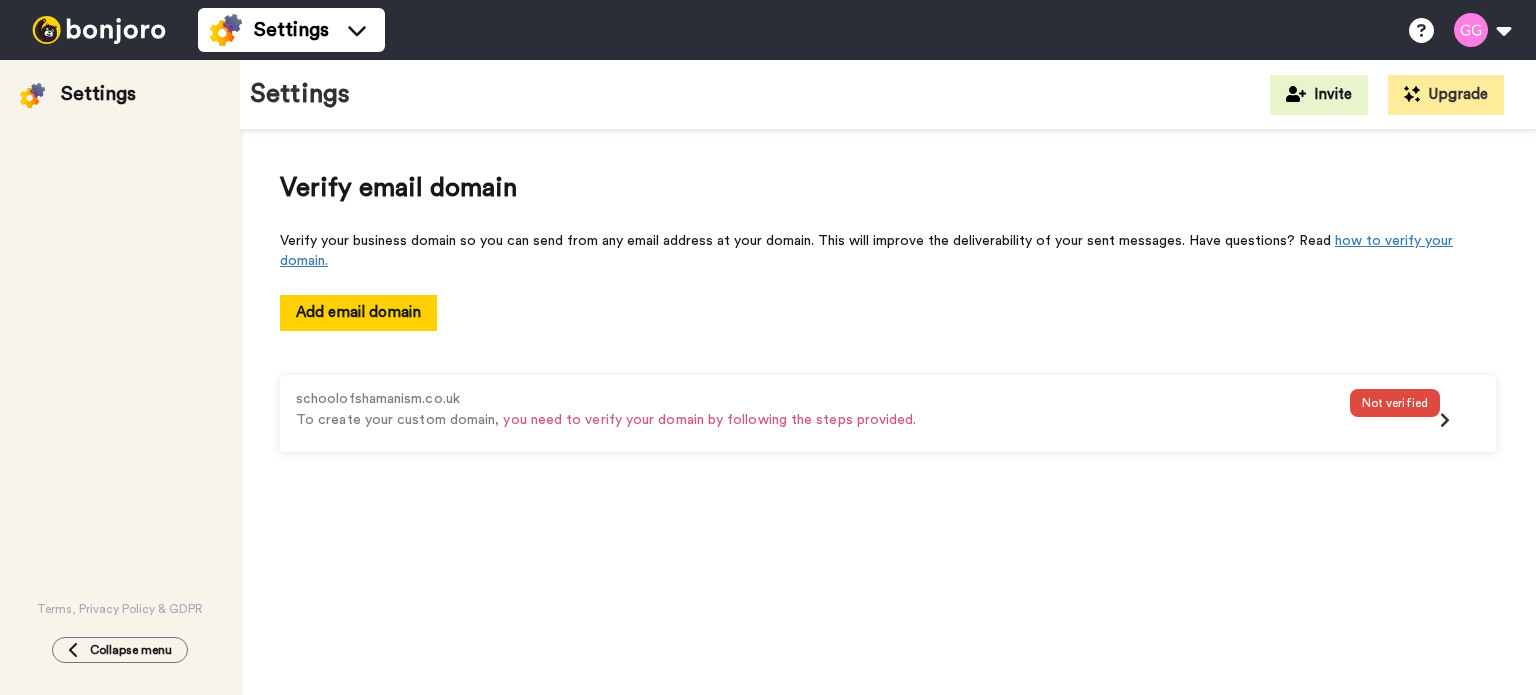 scroll, scrollTop: 0, scrollLeft: 0, axis: both 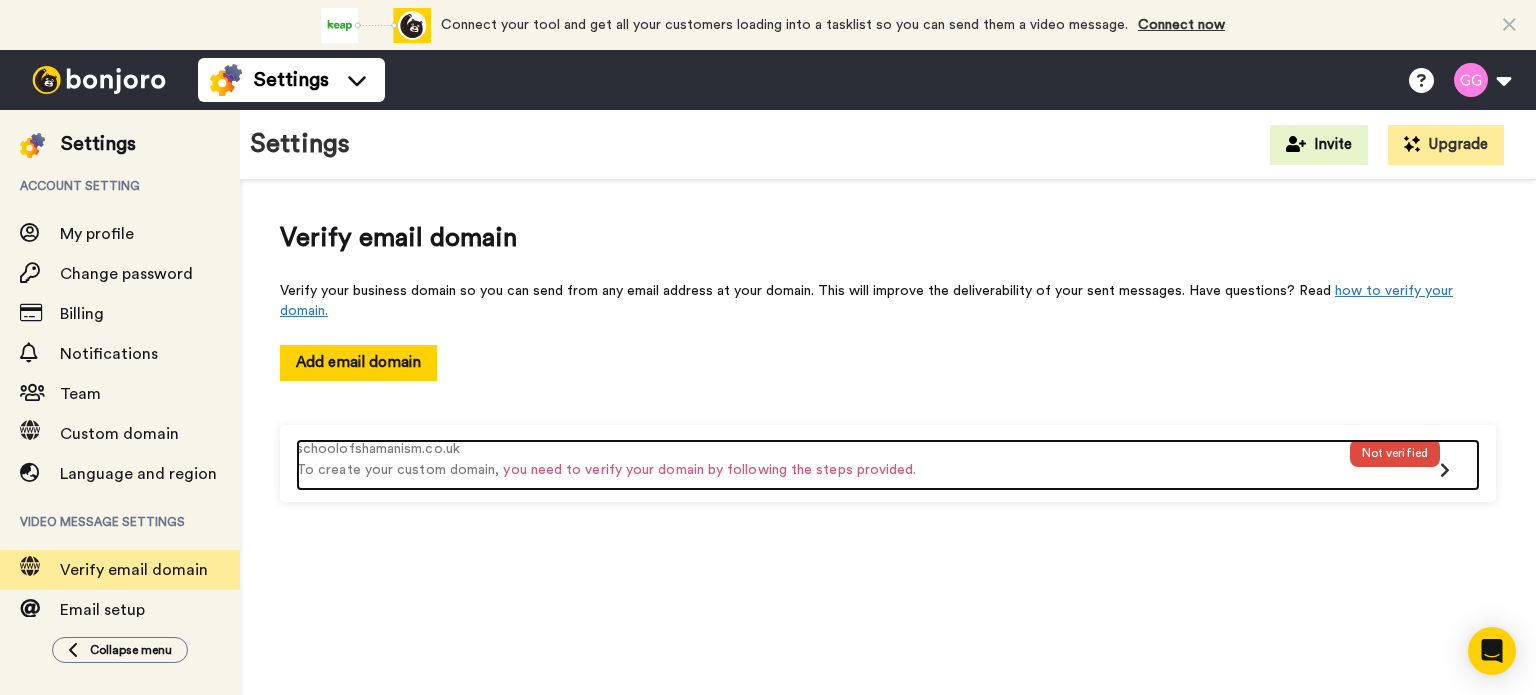 click on "Not verified" at bounding box center [1395, 453] 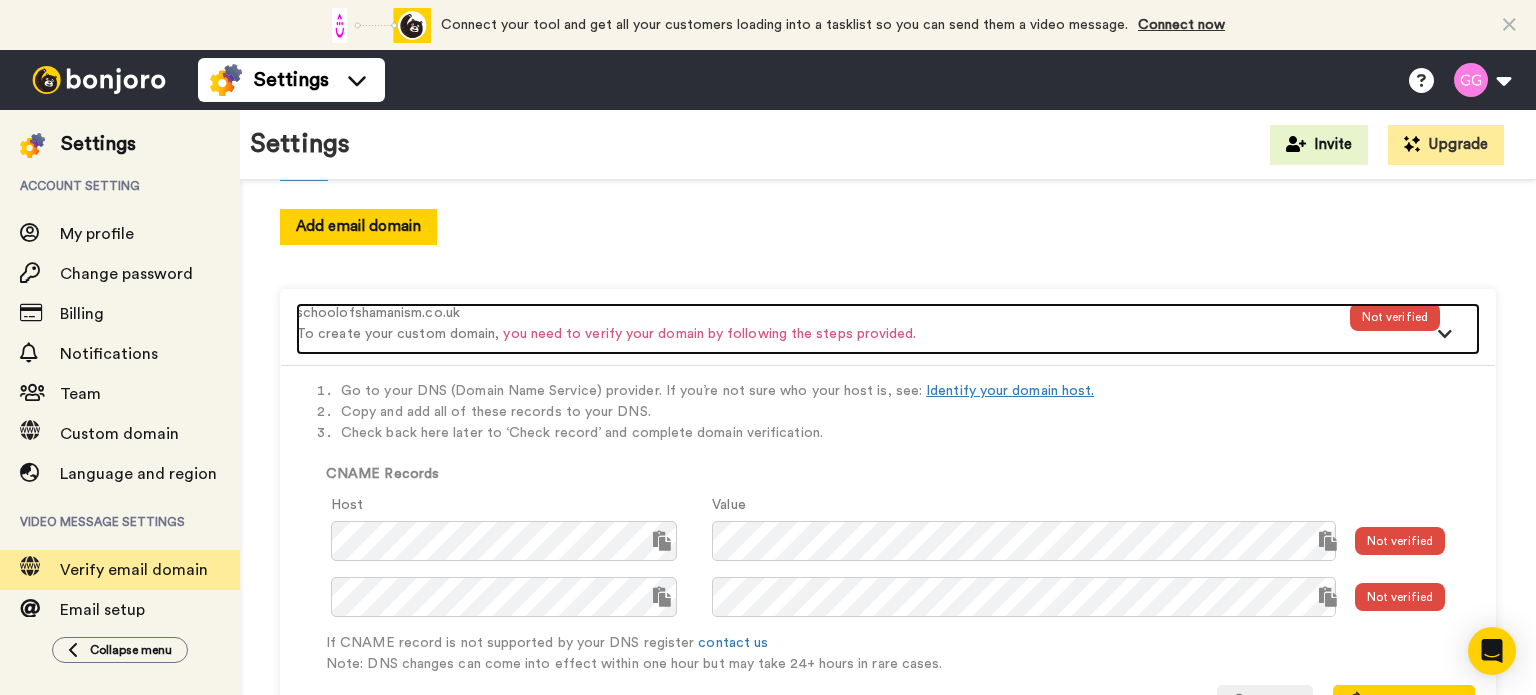 scroll, scrollTop: 173, scrollLeft: 0, axis: vertical 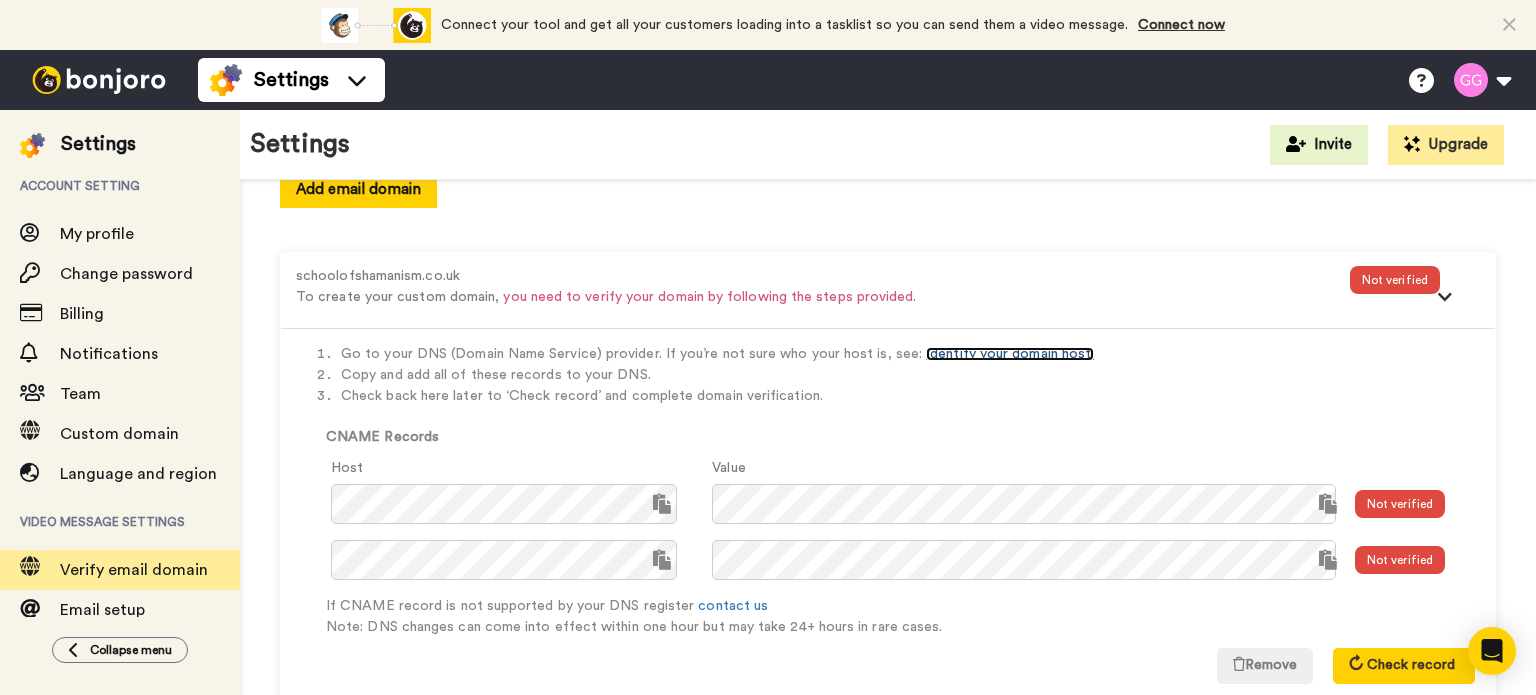 click on "Identify your domain host." at bounding box center (1010, 354) 